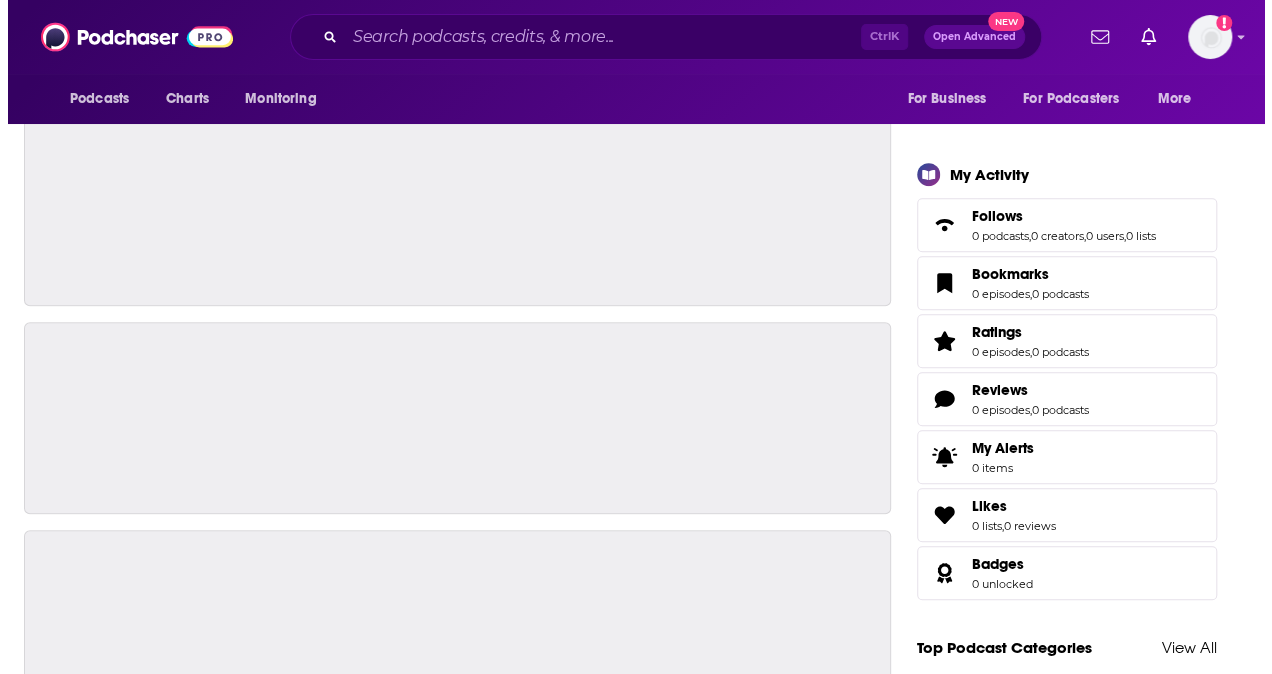 scroll, scrollTop: 0, scrollLeft: 0, axis: both 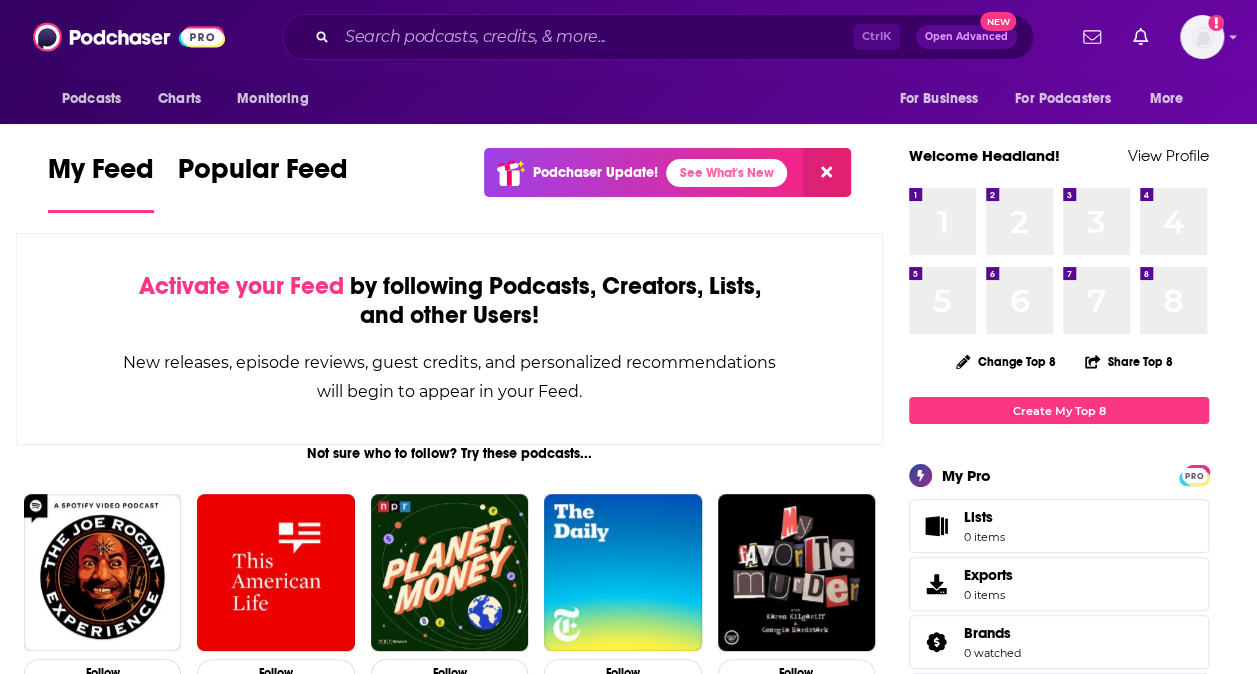 click on "Ctrl  K Open Advanced New" at bounding box center (658, 37) 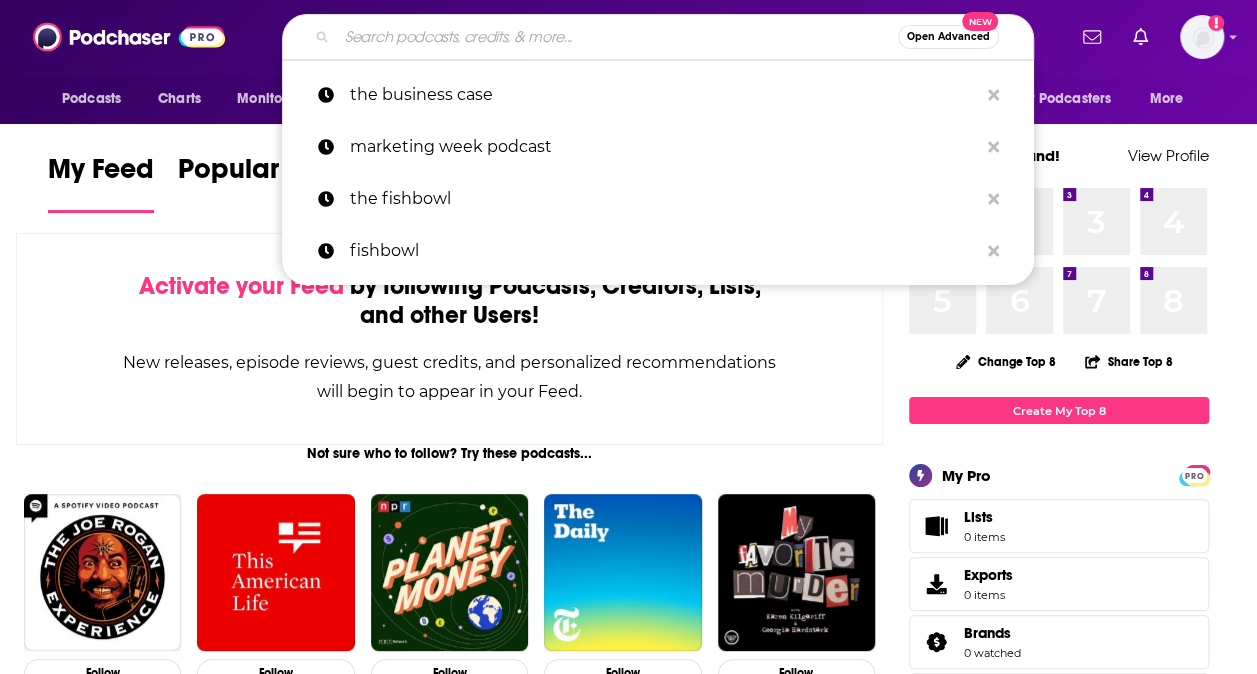 click at bounding box center (617, 37) 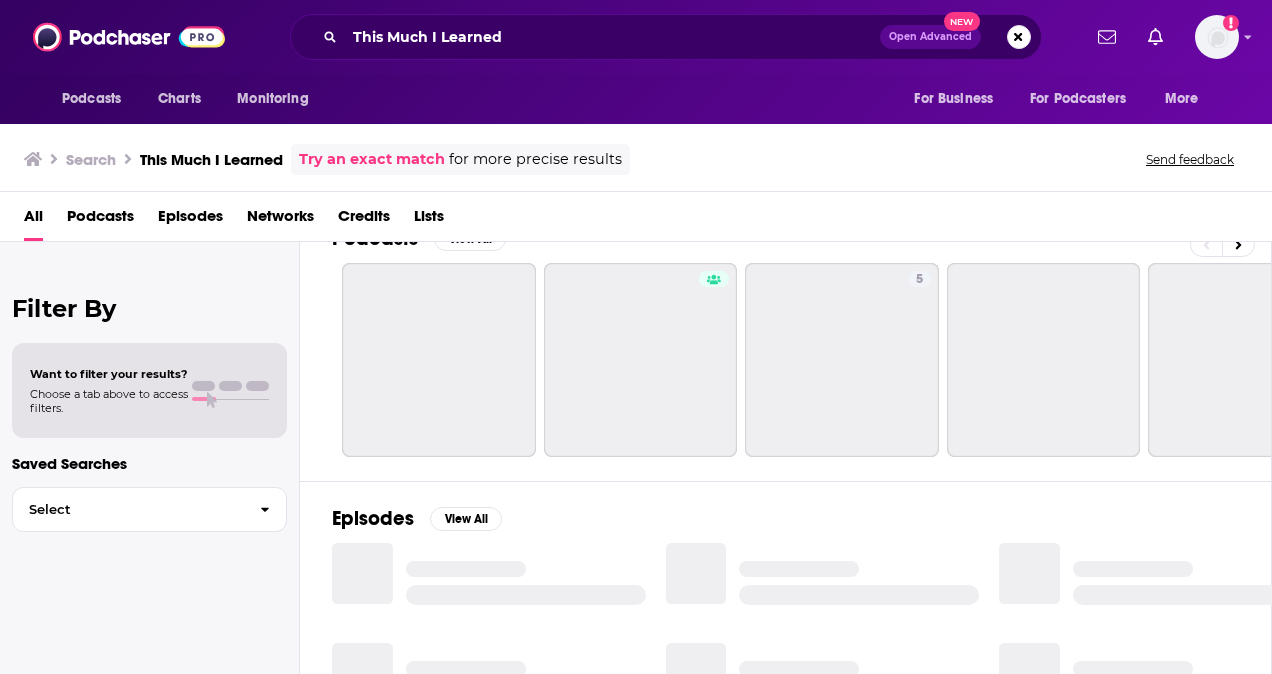 scroll, scrollTop: 0, scrollLeft: 0, axis: both 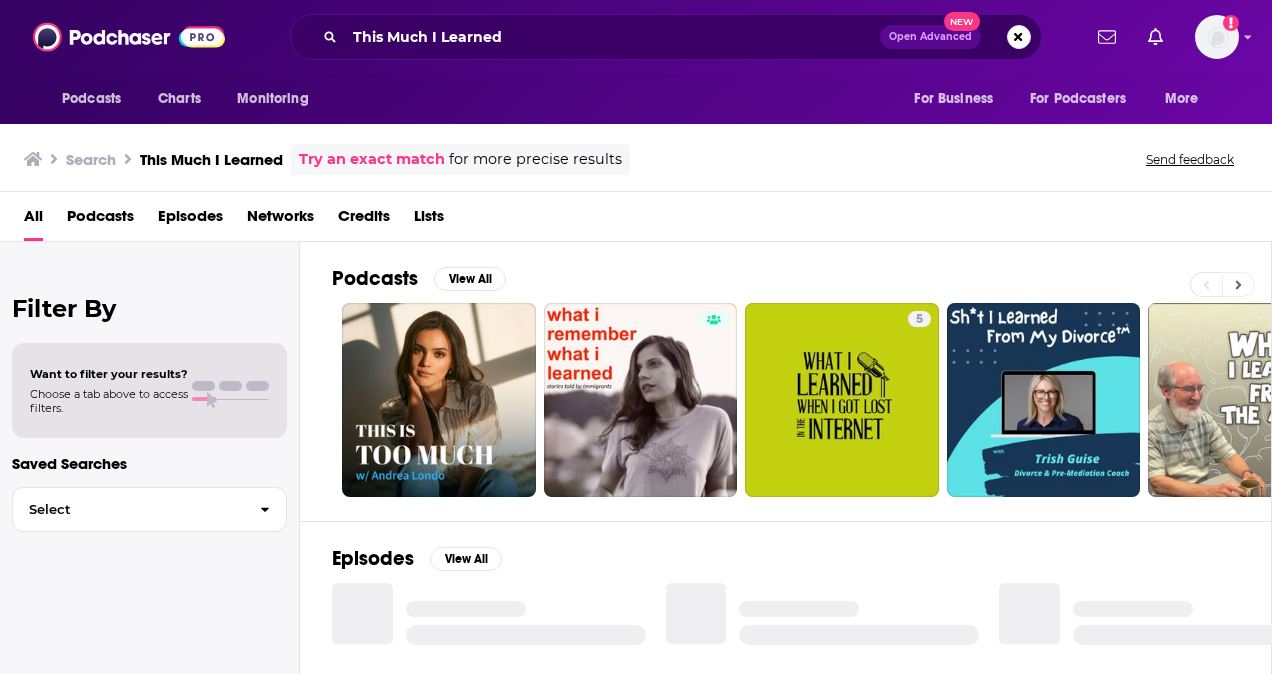 click at bounding box center [1238, 284] 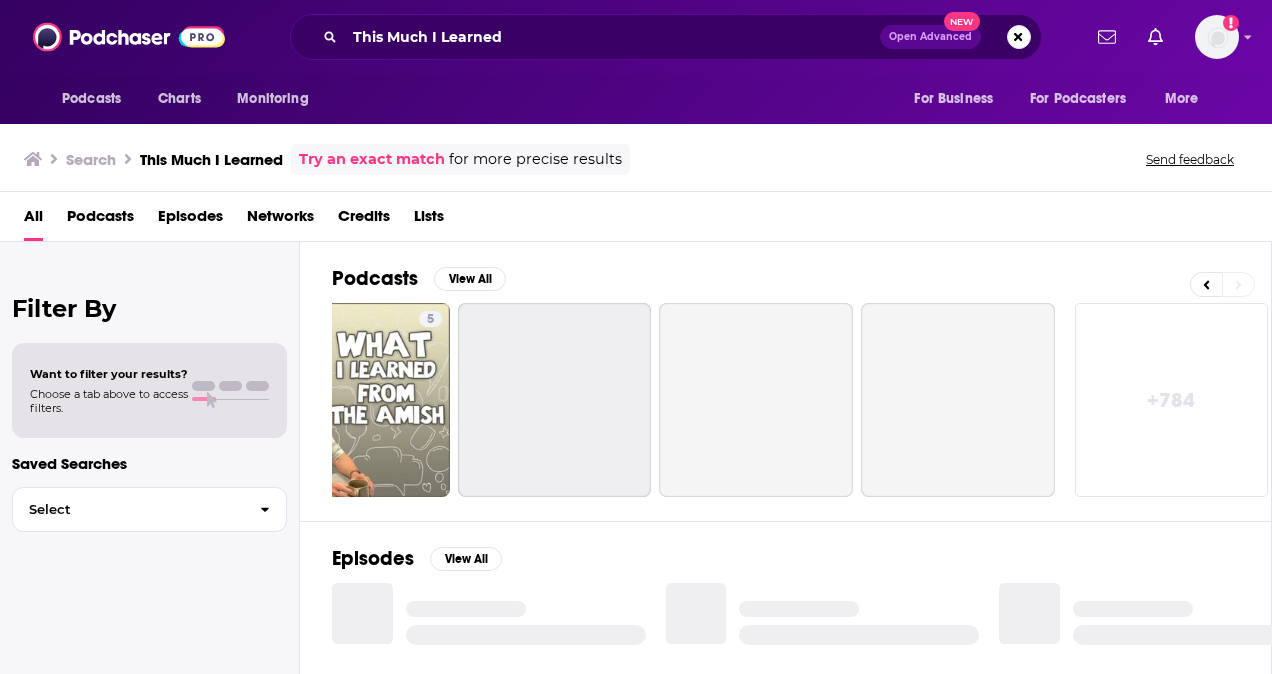 scroll, scrollTop: 0, scrollLeft: 896, axis: horizontal 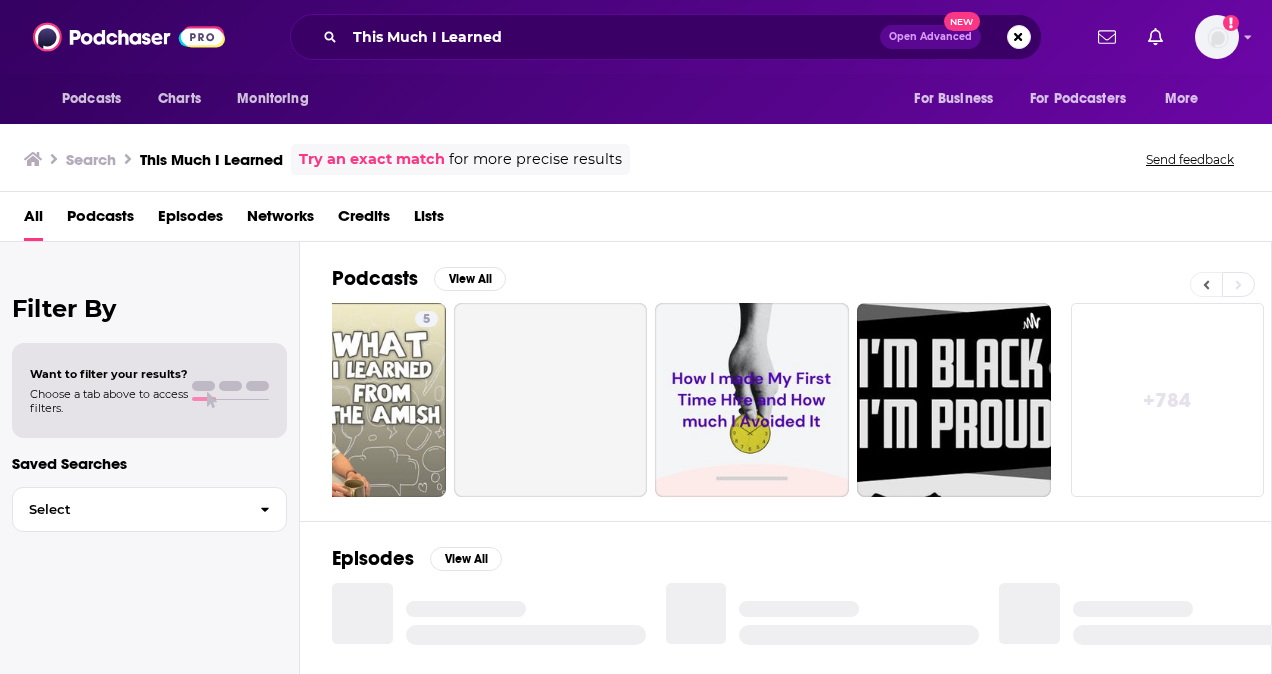 click at bounding box center [1206, 284] 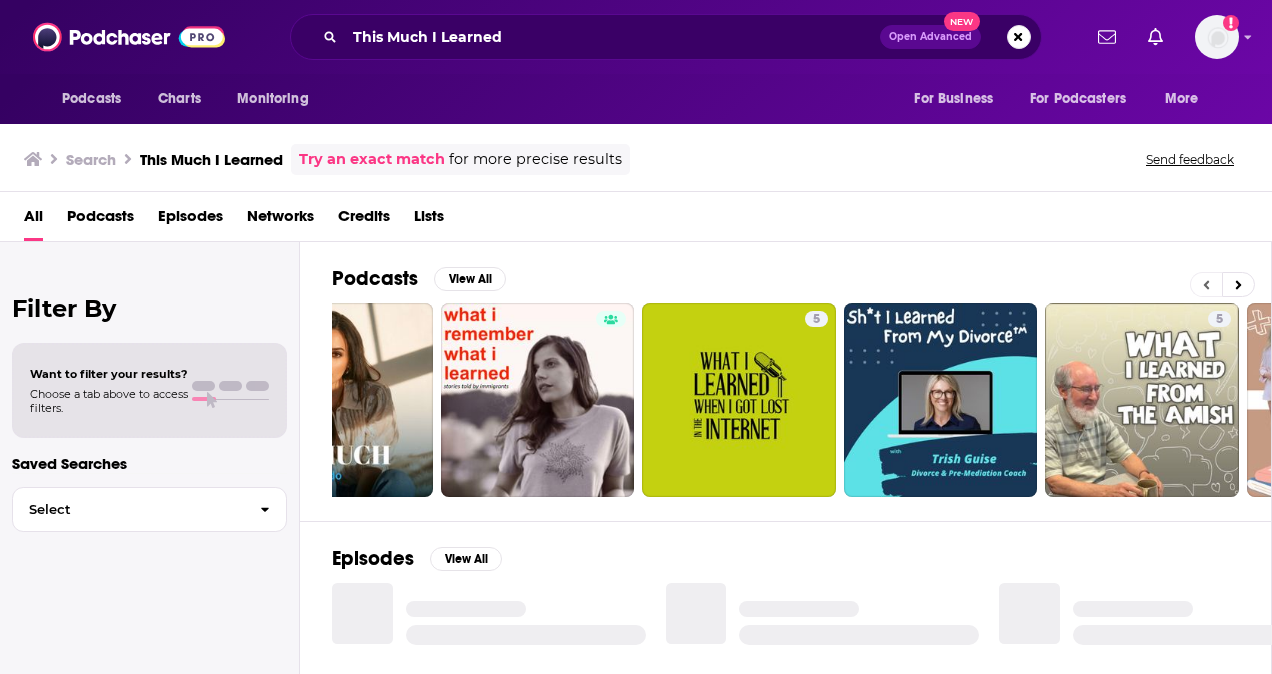 scroll, scrollTop: 0, scrollLeft: 0, axis: both 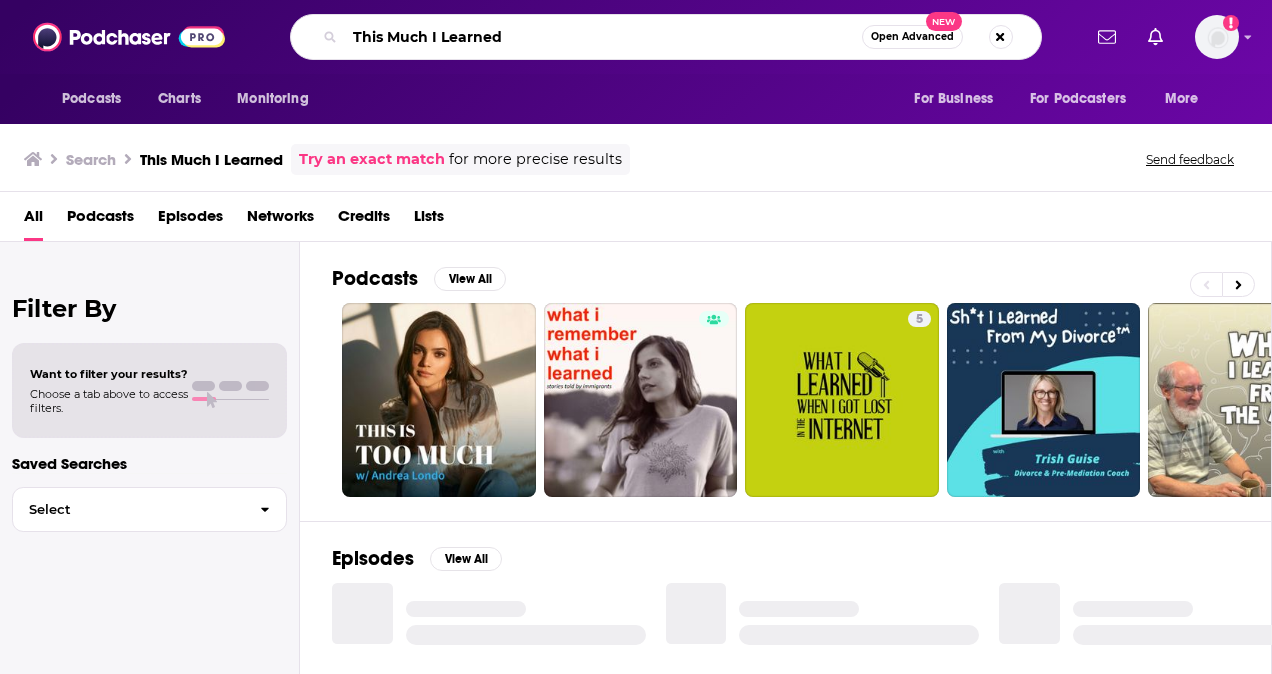 click on "This Much I Learned" at bounding box center [603, 37] 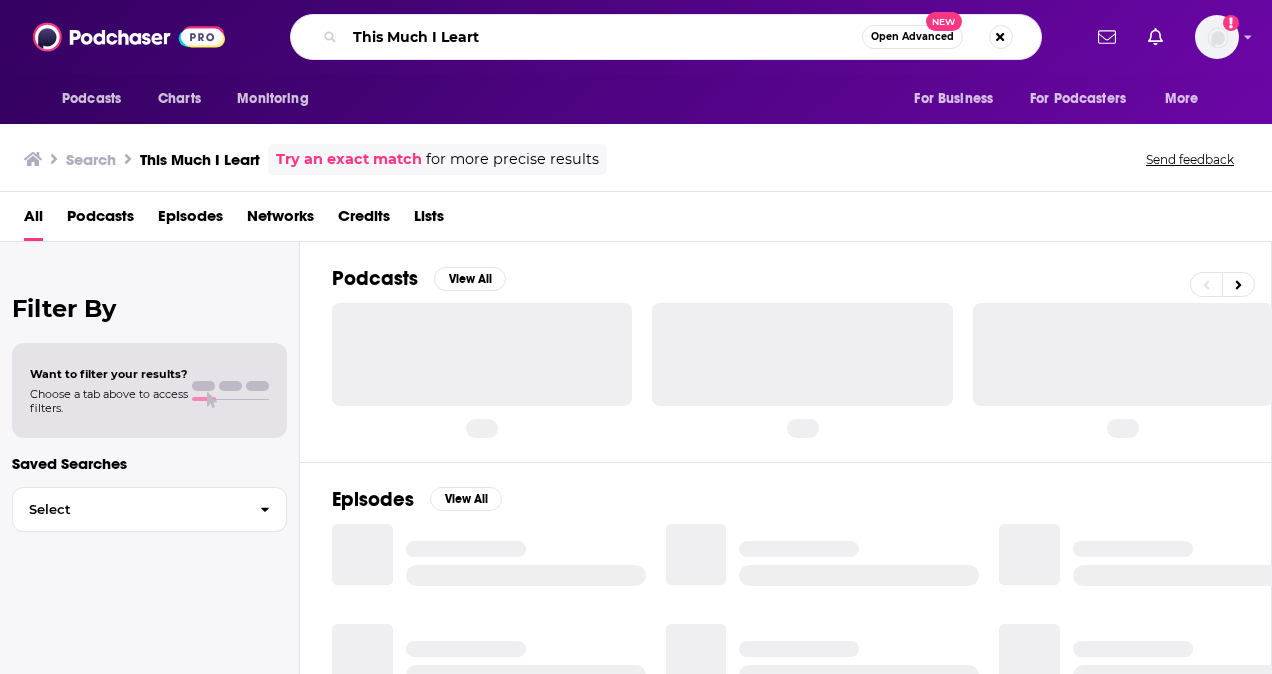 click on "This Much I Leart" at bounding box center [603, 37] 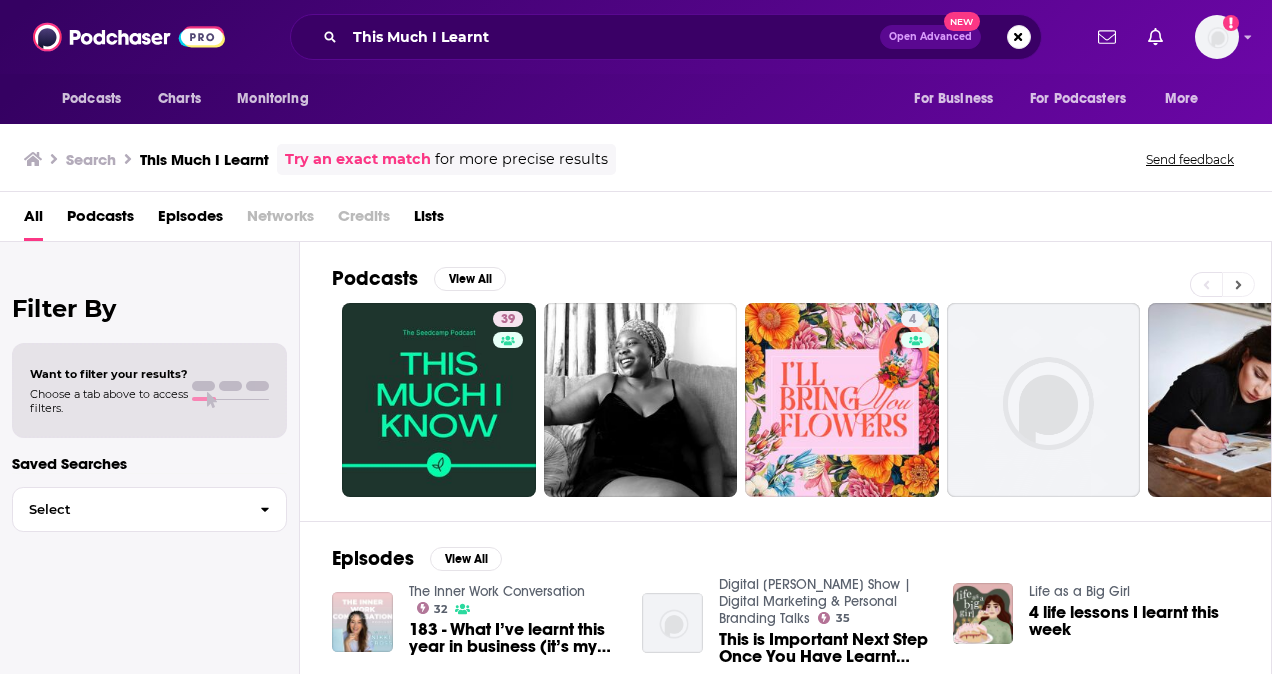 click at bounding box center (1238, 284) 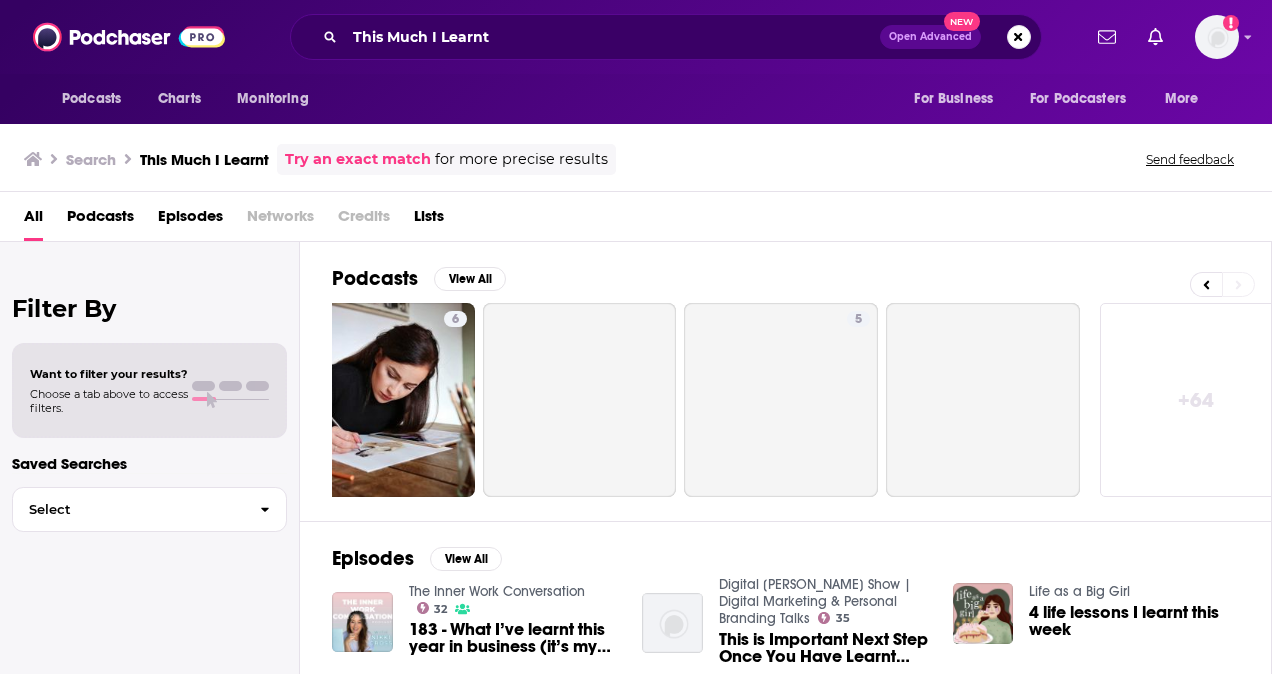 scroll, scrollTop: 0, scrollLeft: 896, axis: horizontal 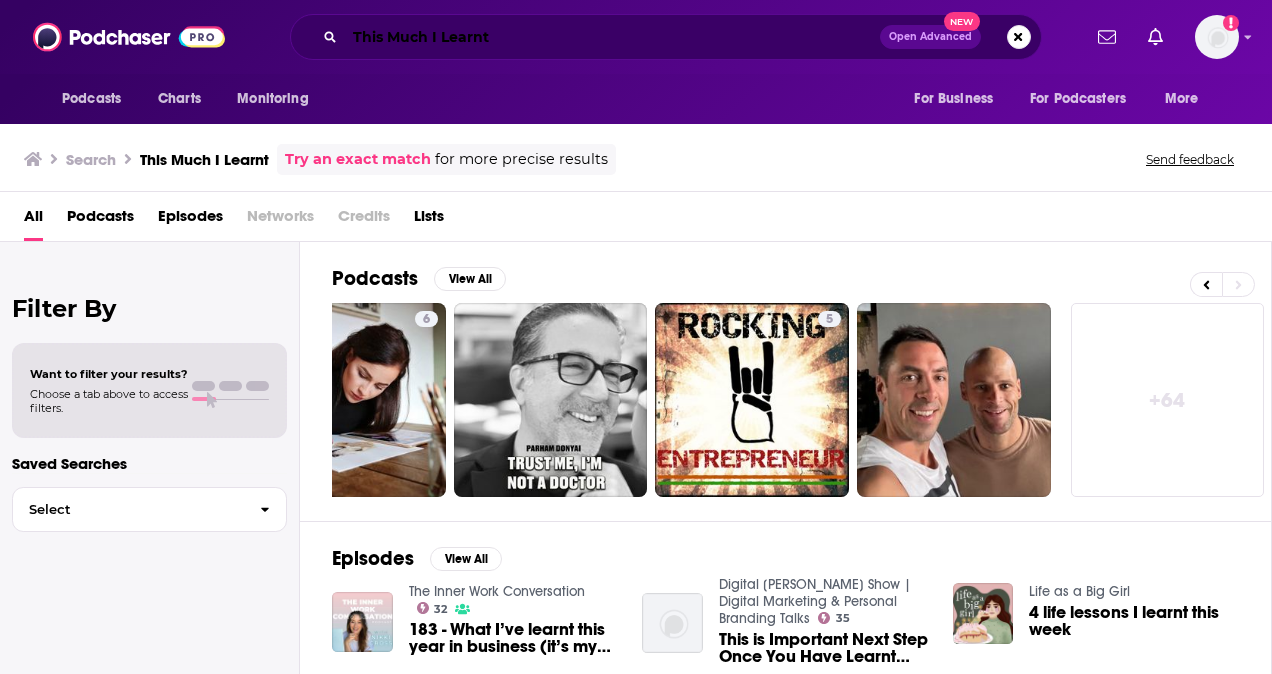 click on "This Much I Learnt" at bounding box center (612, 37) 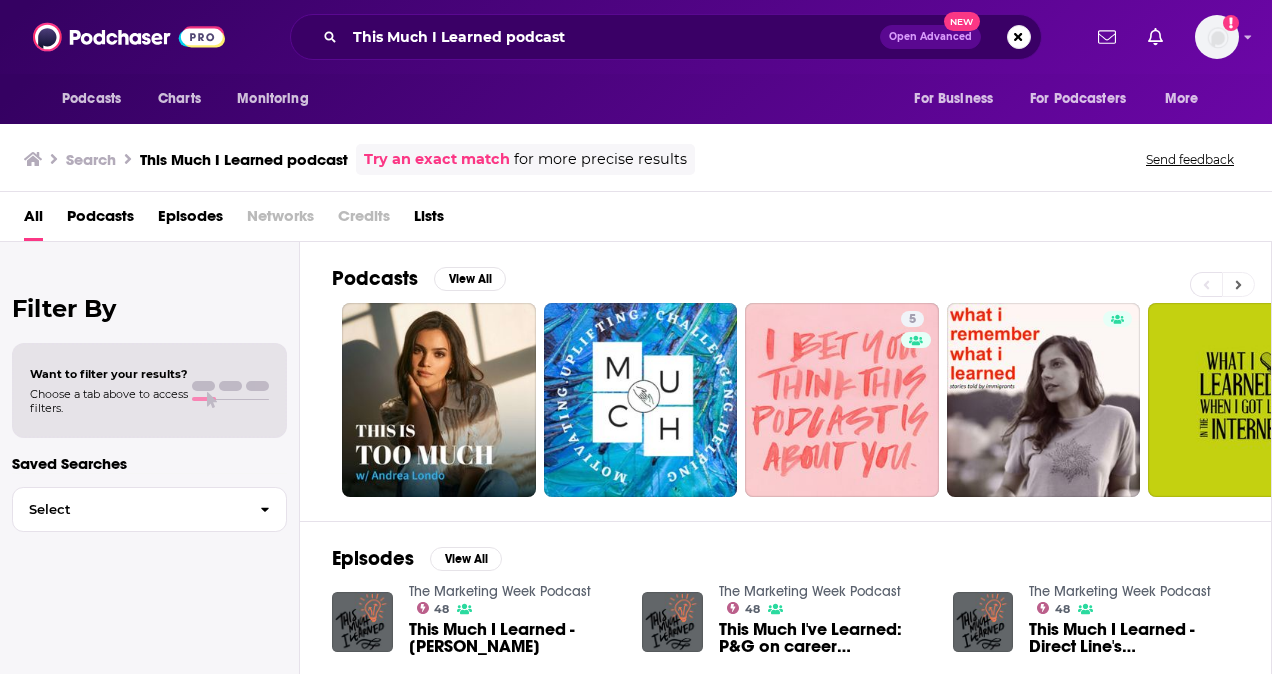 click at bounding box center (1238, 284) 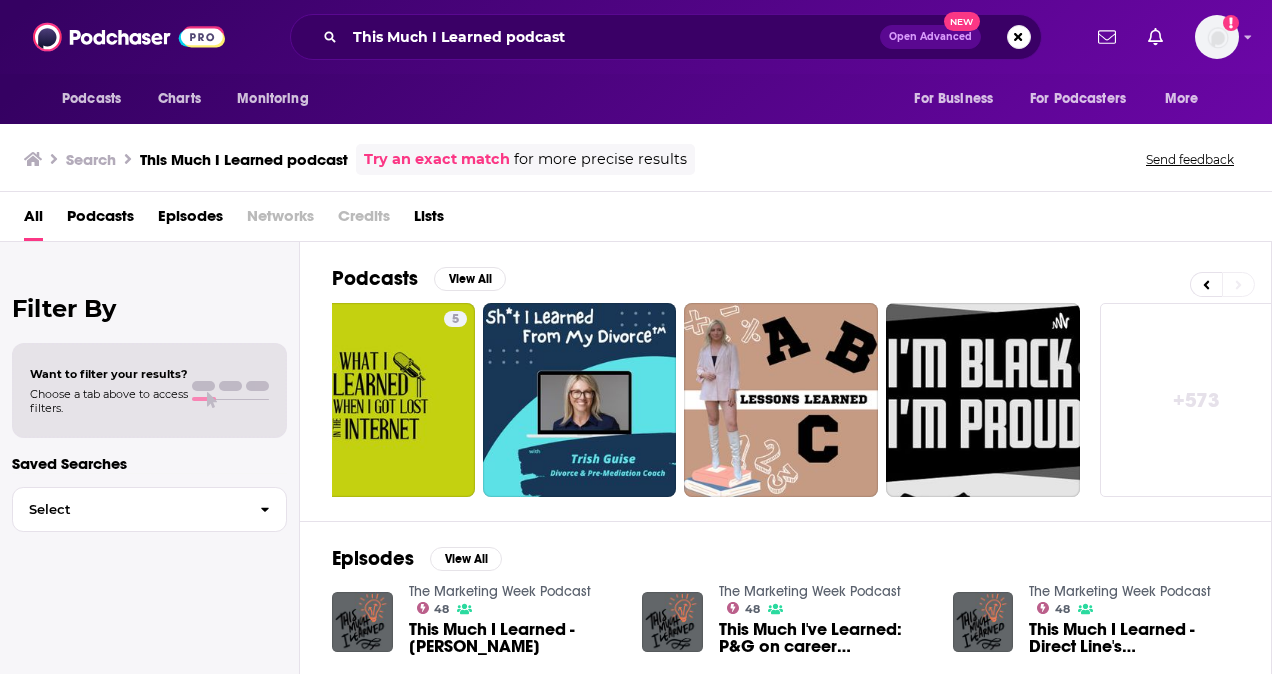 scroll, scrollTop: 0, scrollLeft: 896, axis: horizontal 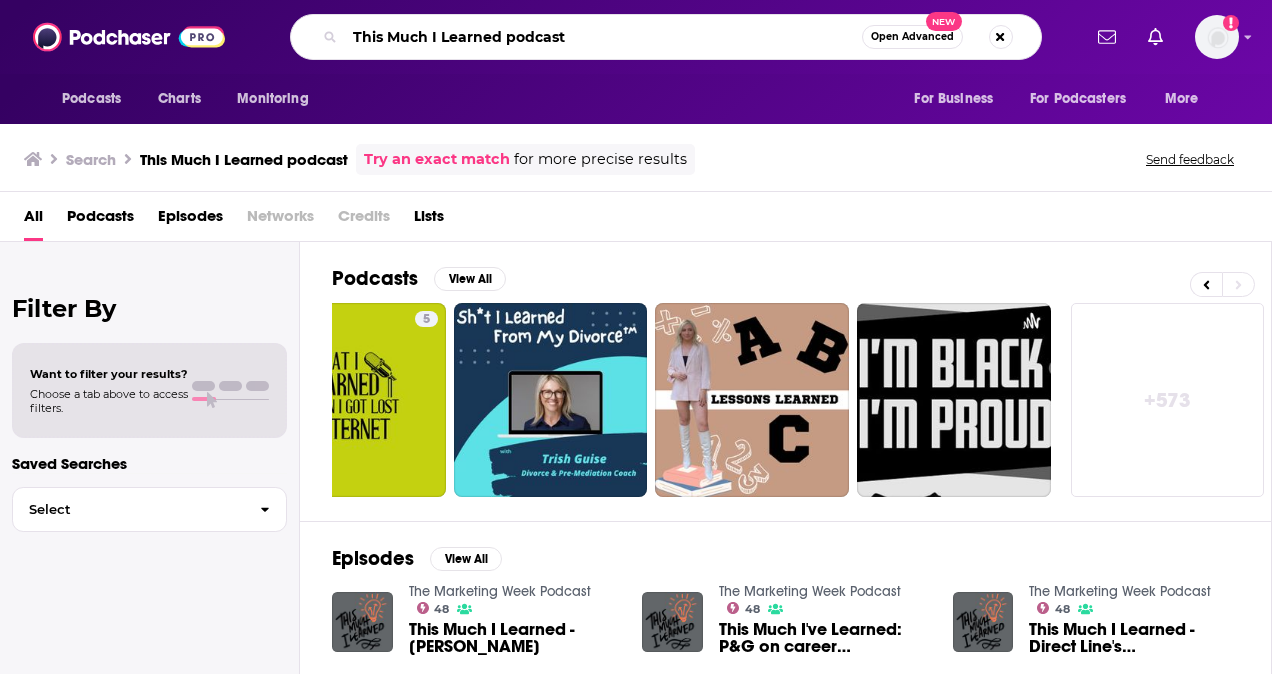 click on "This Much I Learned podcast" at bounding box center (603, 37) 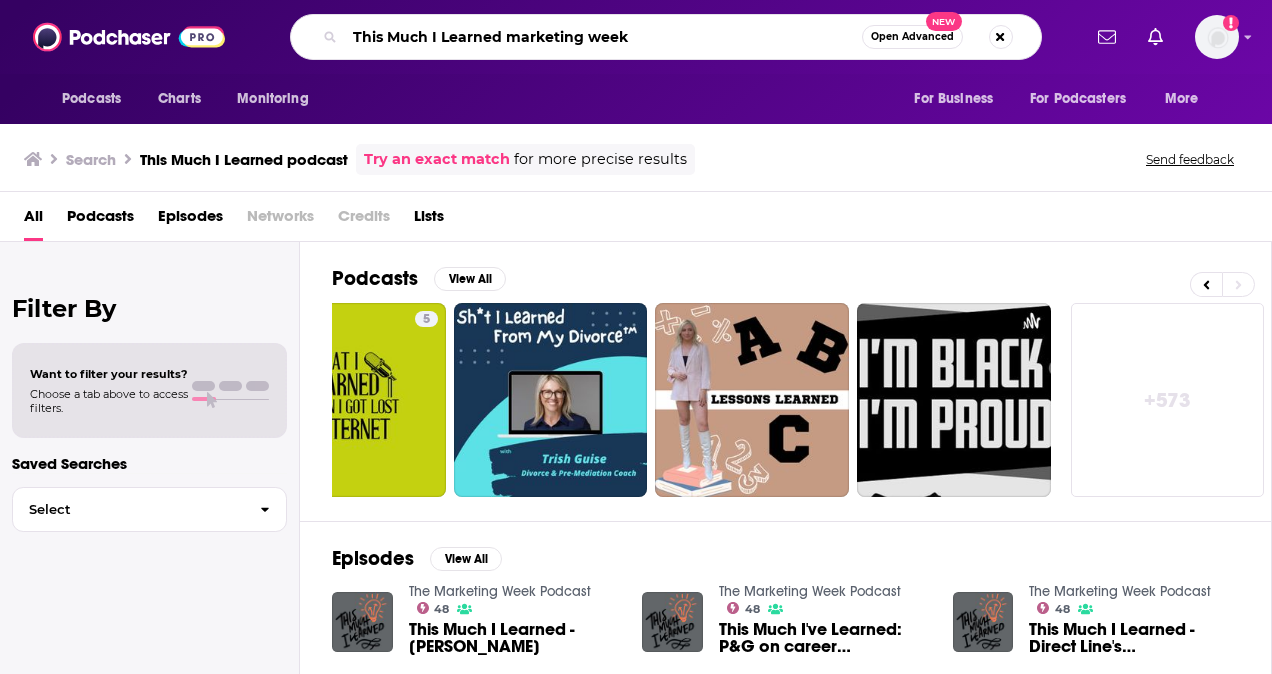 type on "This Much I Learned marketing week" 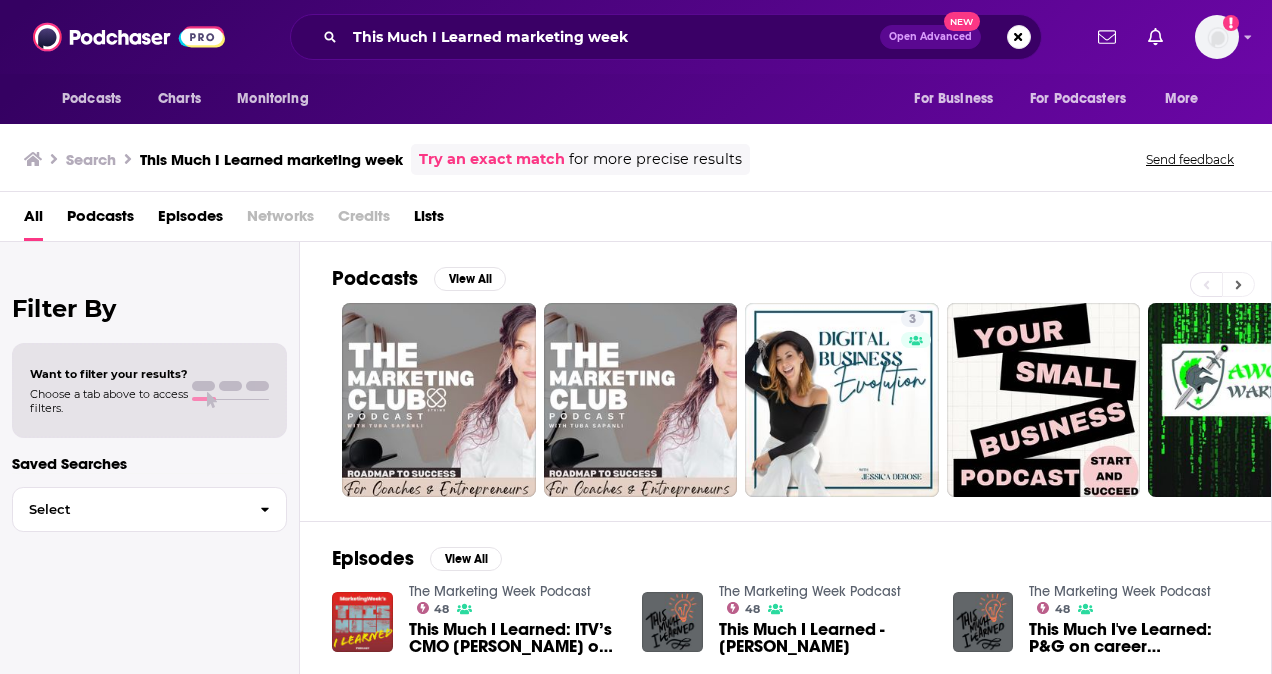 click at bounding box center [1238, 284] 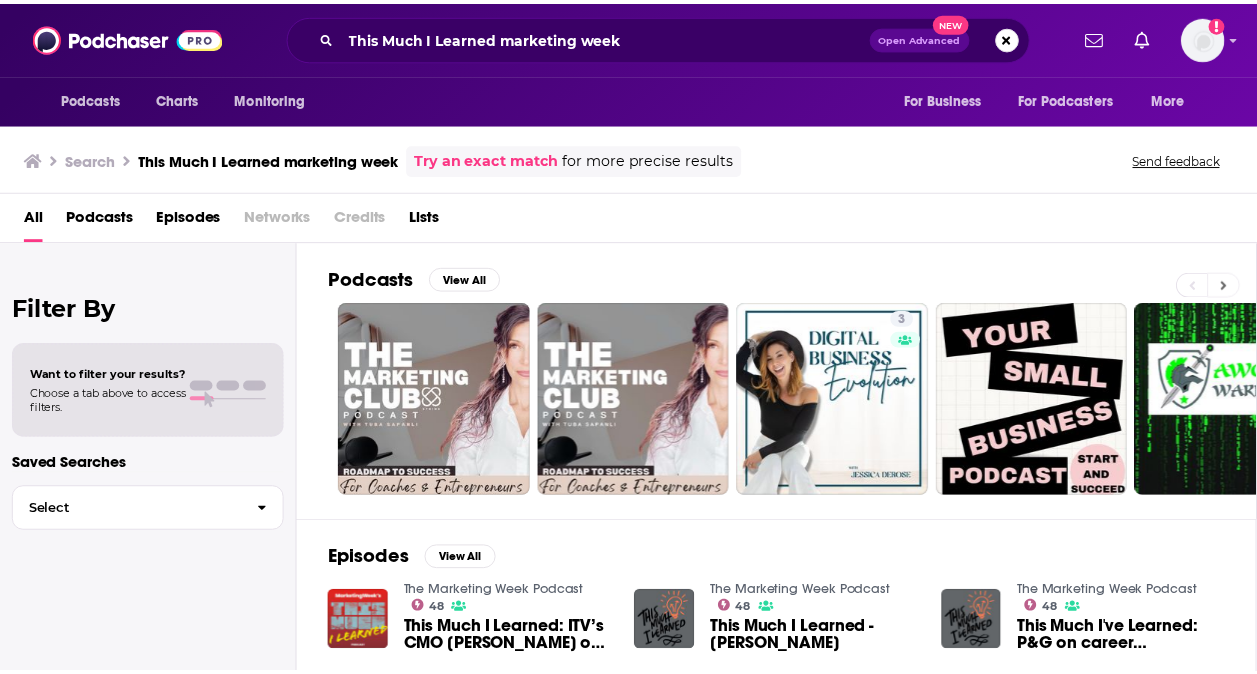 scroll, scrollTop: 0, scrollLeft: 70, axis: horizontal 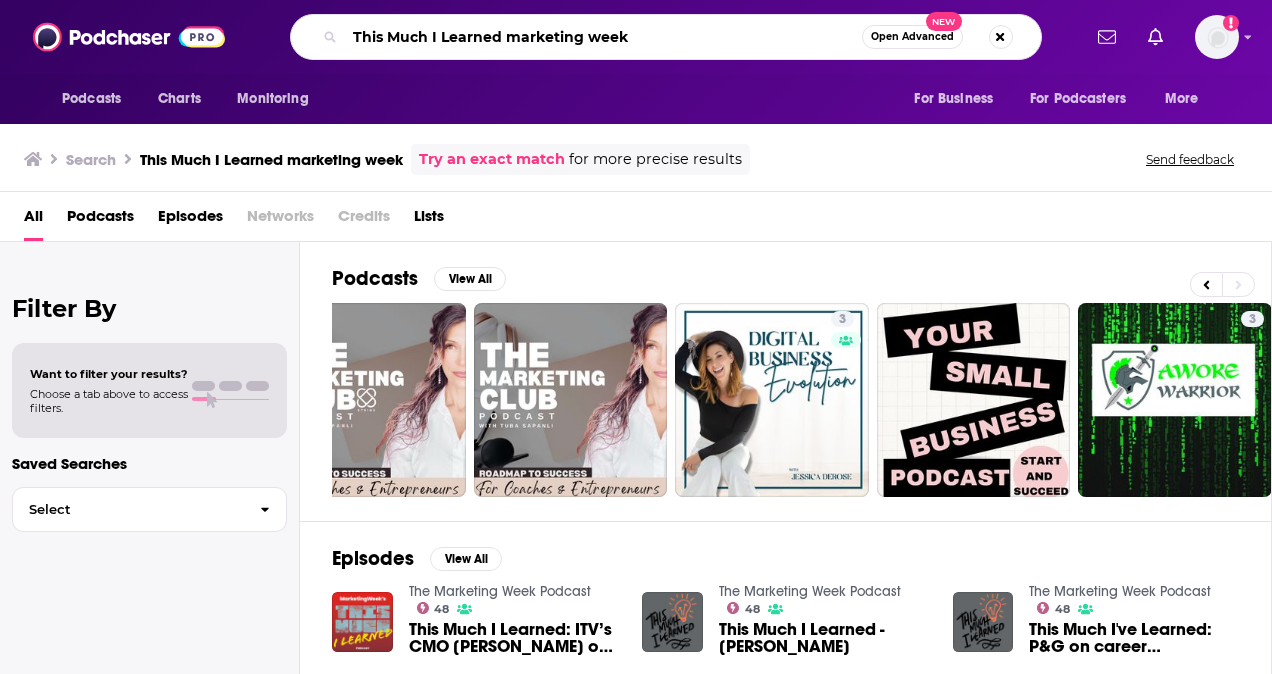 drag, startPoint x: 658, startPoint y: 26, endPoint x: 182, endPoint y: 33, distance: 476.05145 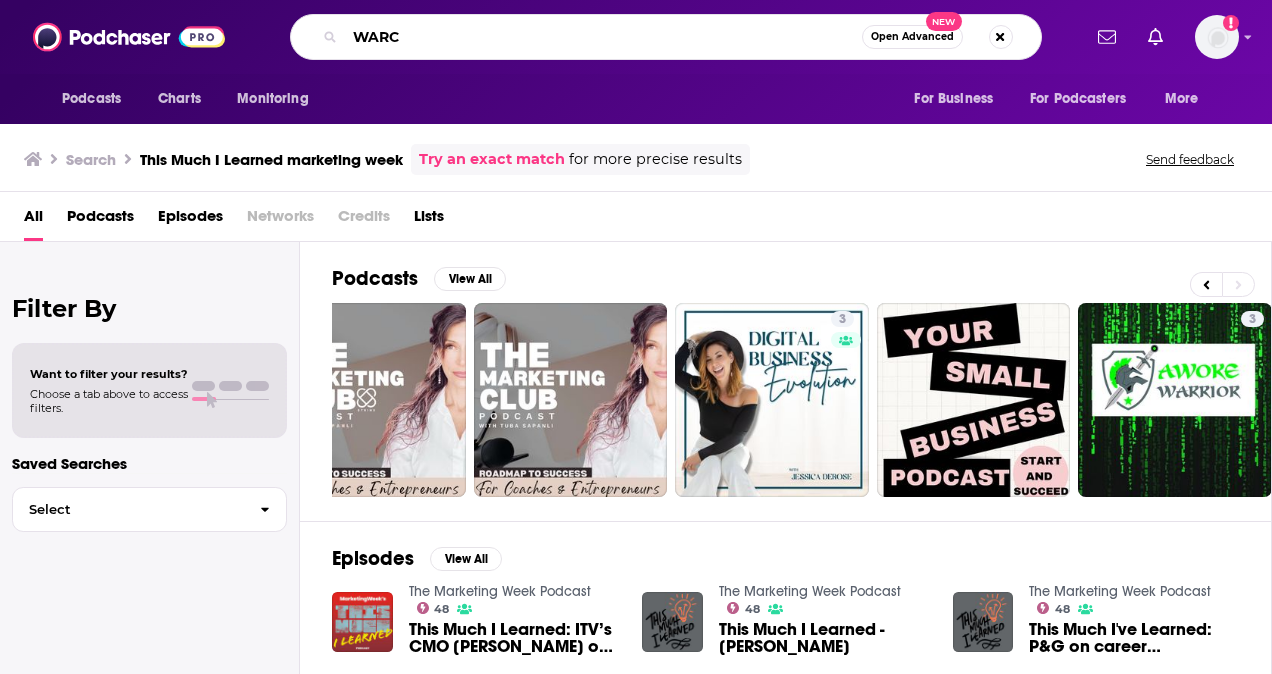 type on "WARC" 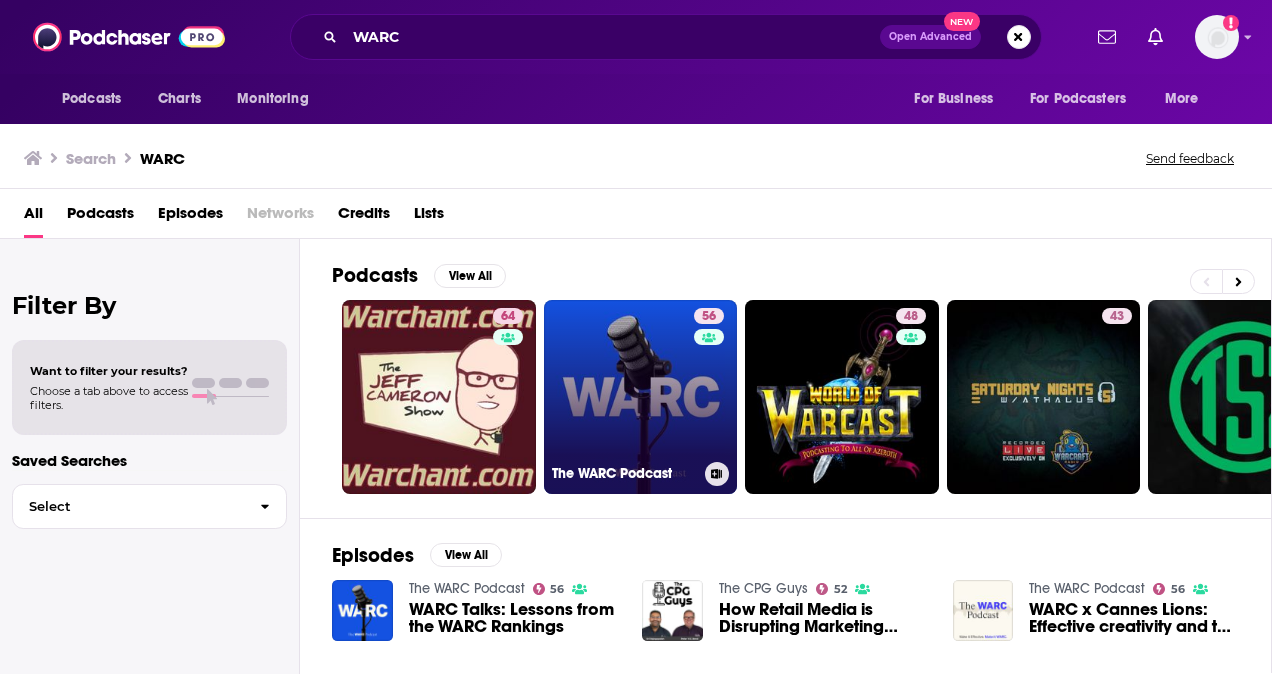click on "56 The WARC Podcast" at bounding box center (641, 397) 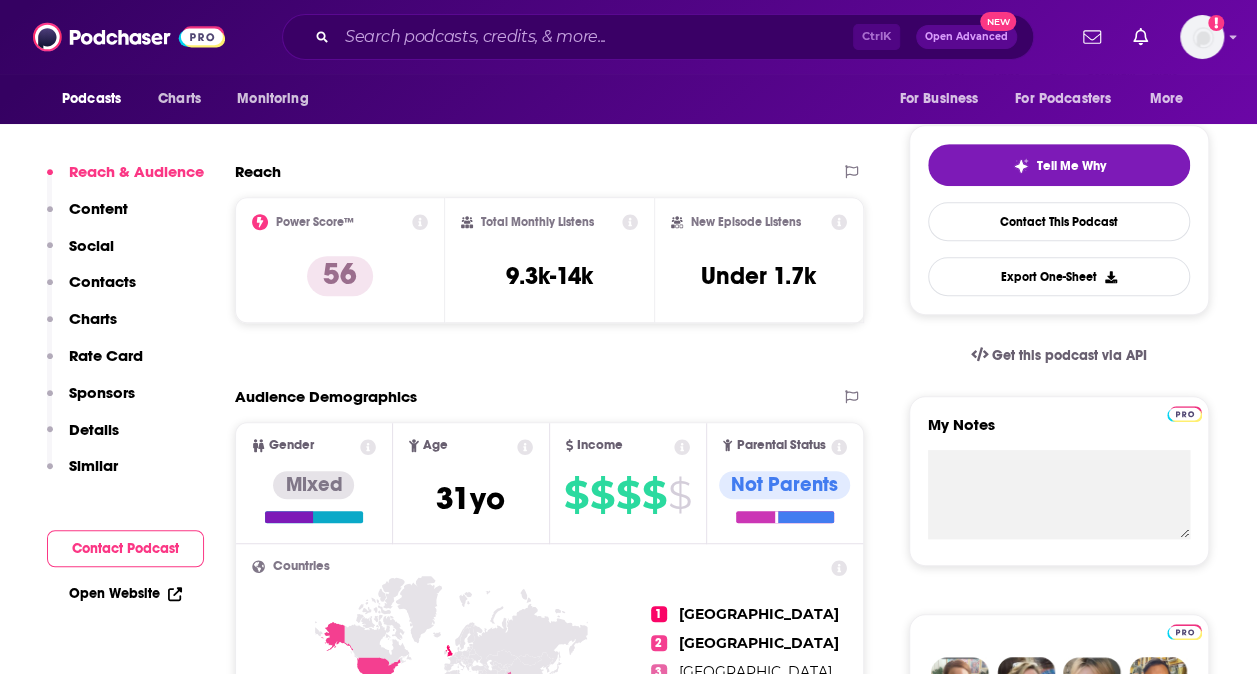 scroll, scrollTop: 0, scrollLeft: 0, axis: both 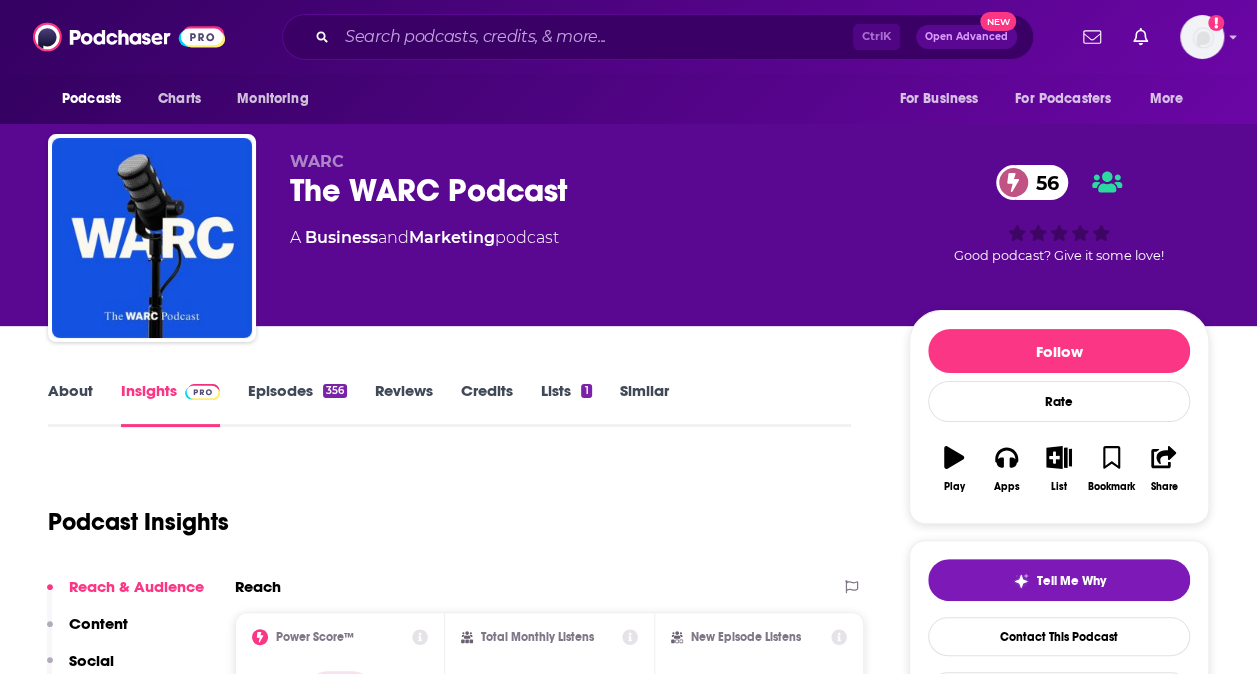 click on "About" at bounding box center (70, 404) 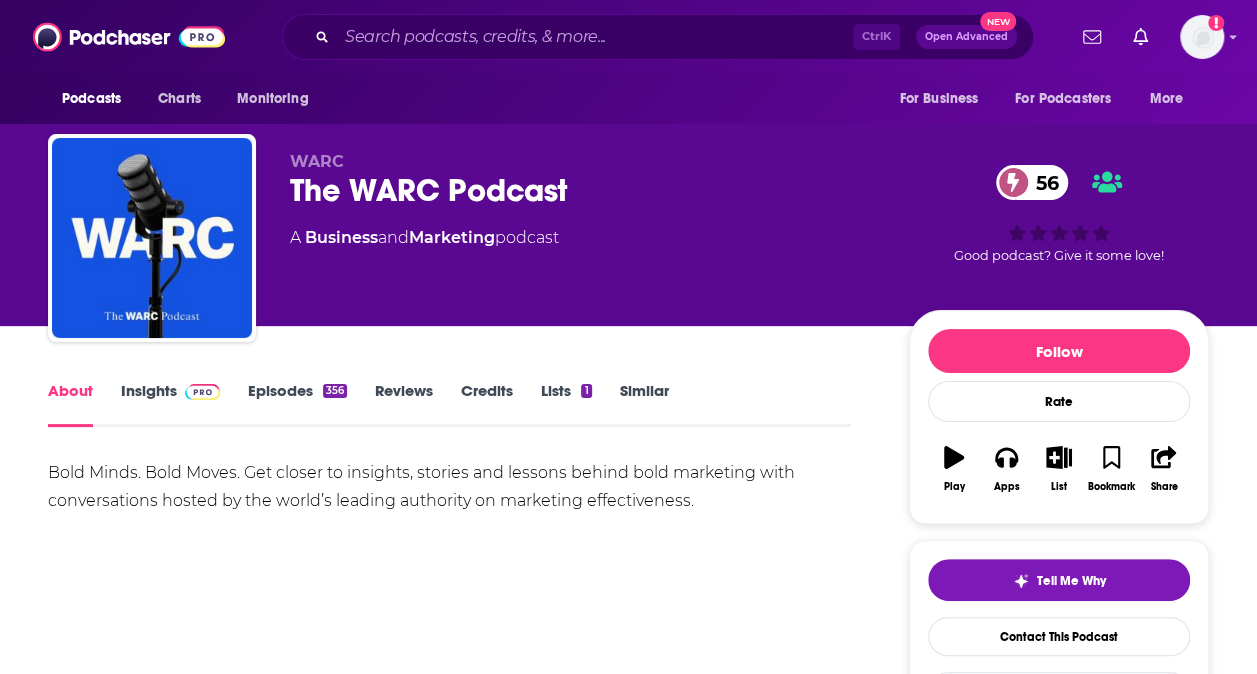 click on "Episodes 356" at bounding box center [297, 404] 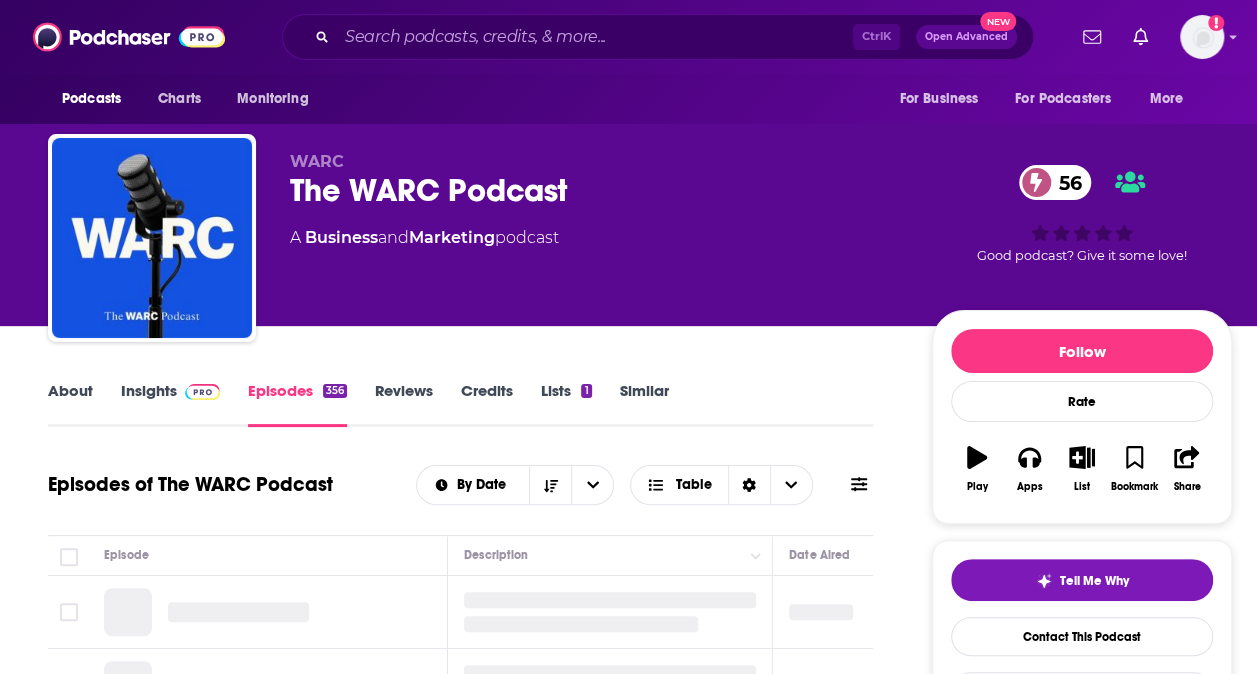 scroll, scrollTop: 370, scrollLeft: 0, axis: vertical 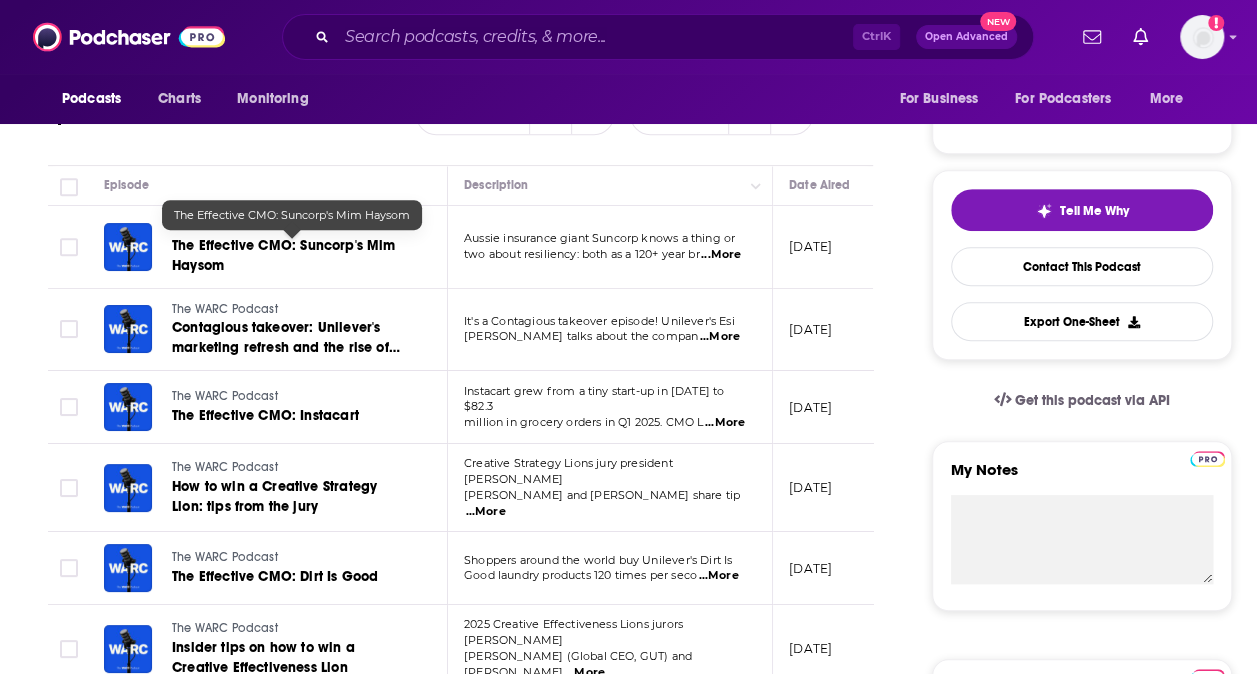 click on "The Effective CMO: Suncorp's Mim Haysom" at bounding box center [283, 255] 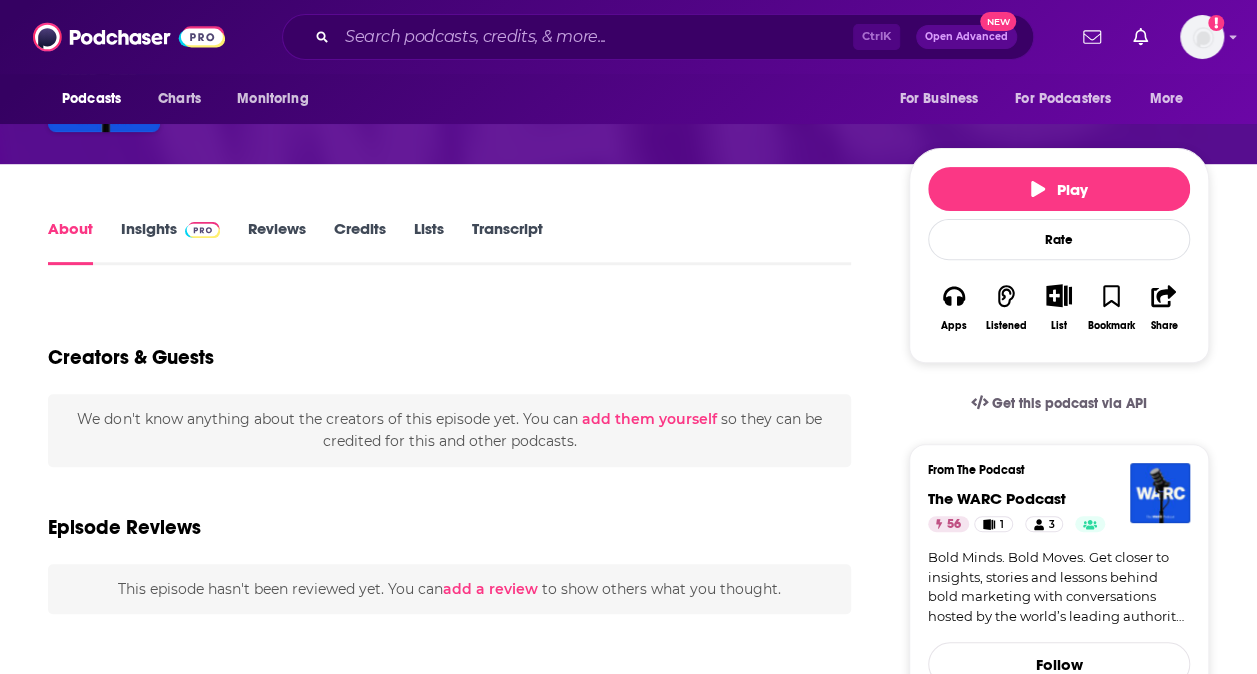 scroll, scrollTop: 226, scrollLeft: 0, axis: vertical 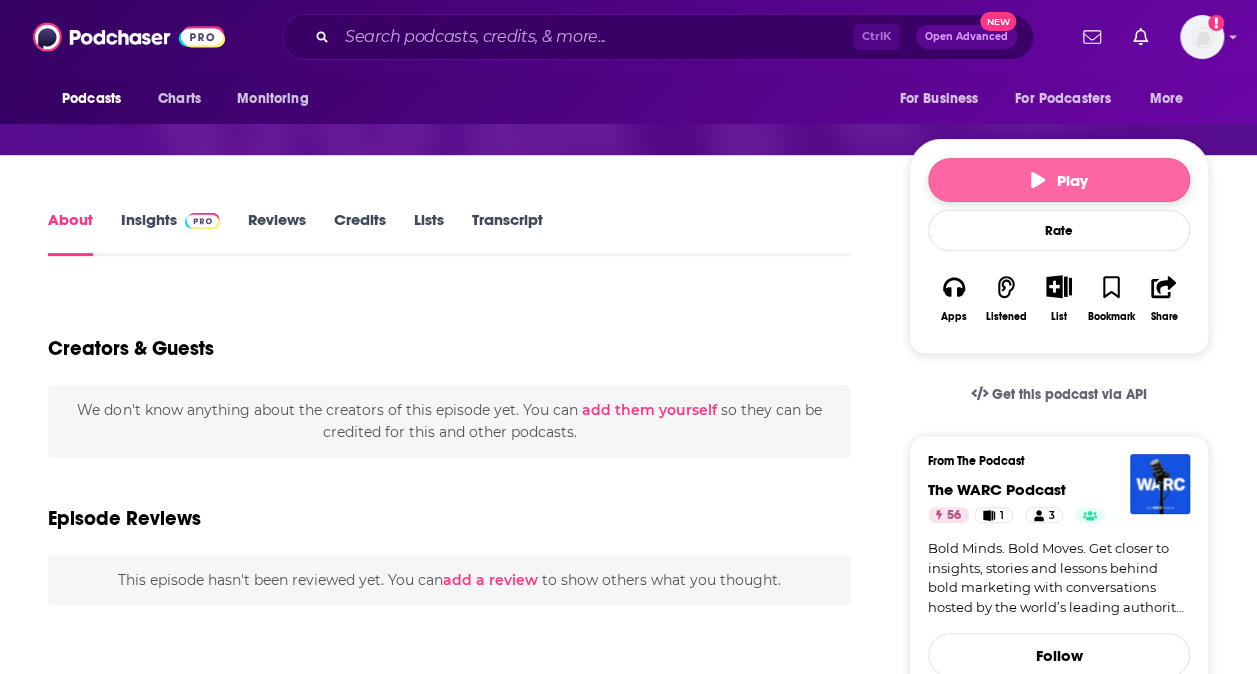 click on "Play" at bounding box center (1059, 180) 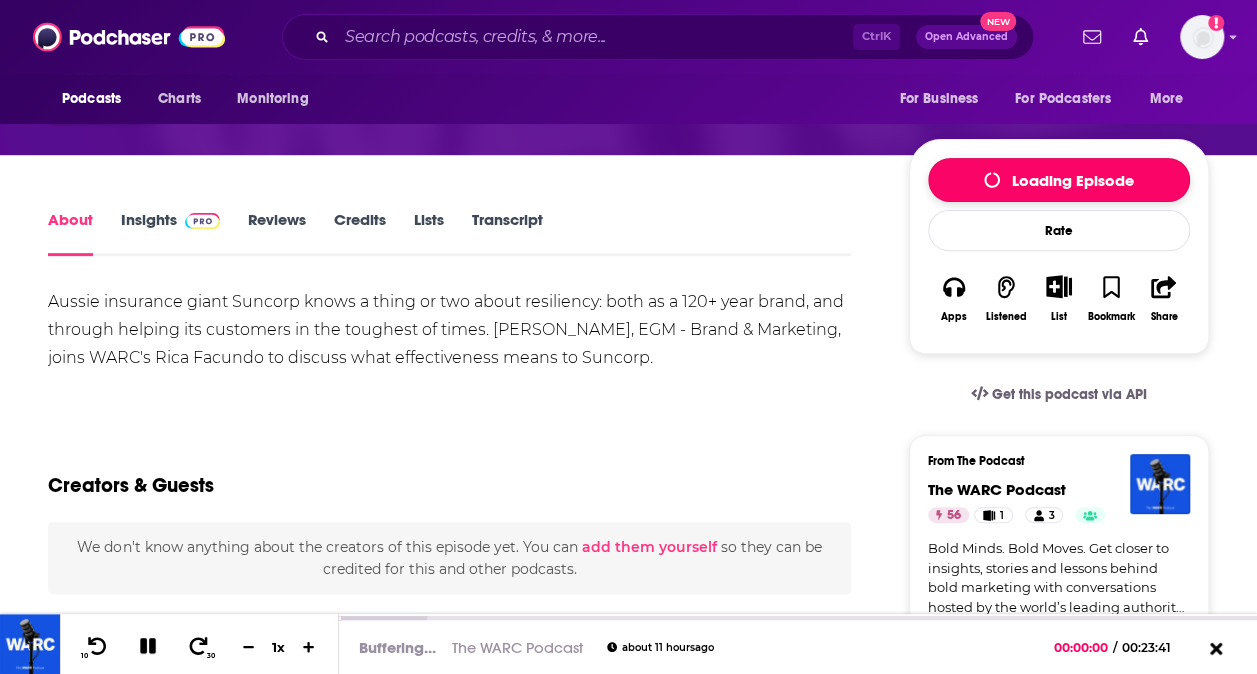 click on "Loading Episode" at bounding box center (1059, 180) 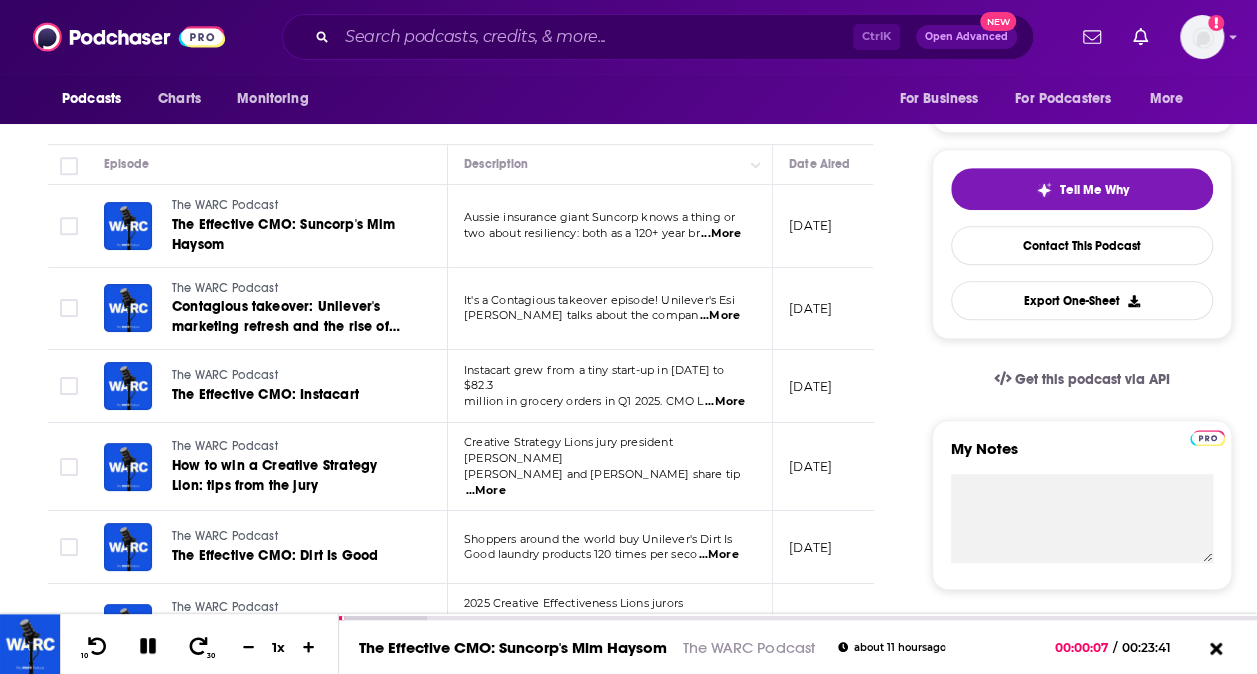 scroll, scrollTop: 392, scrollLeft: 0, axis: vertical 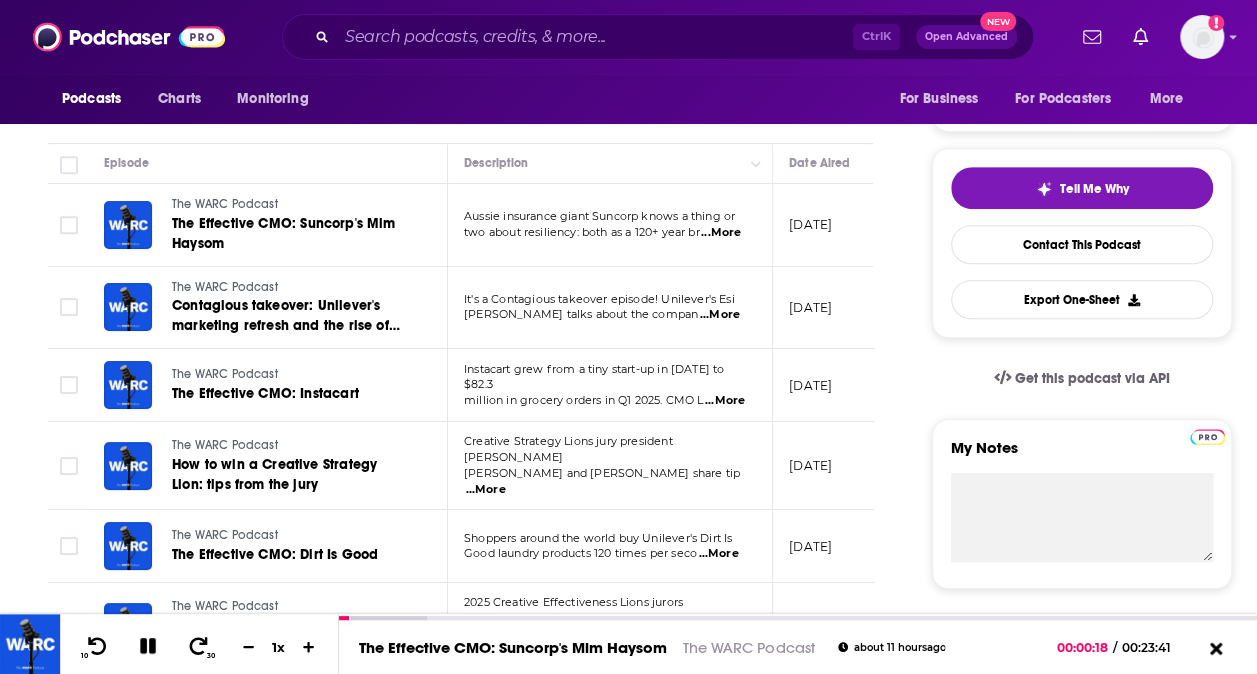 drag, startPoint x: 716, startPoint y: 230, endPoint x: 604, endPoint y: 310, distance: 137.6372 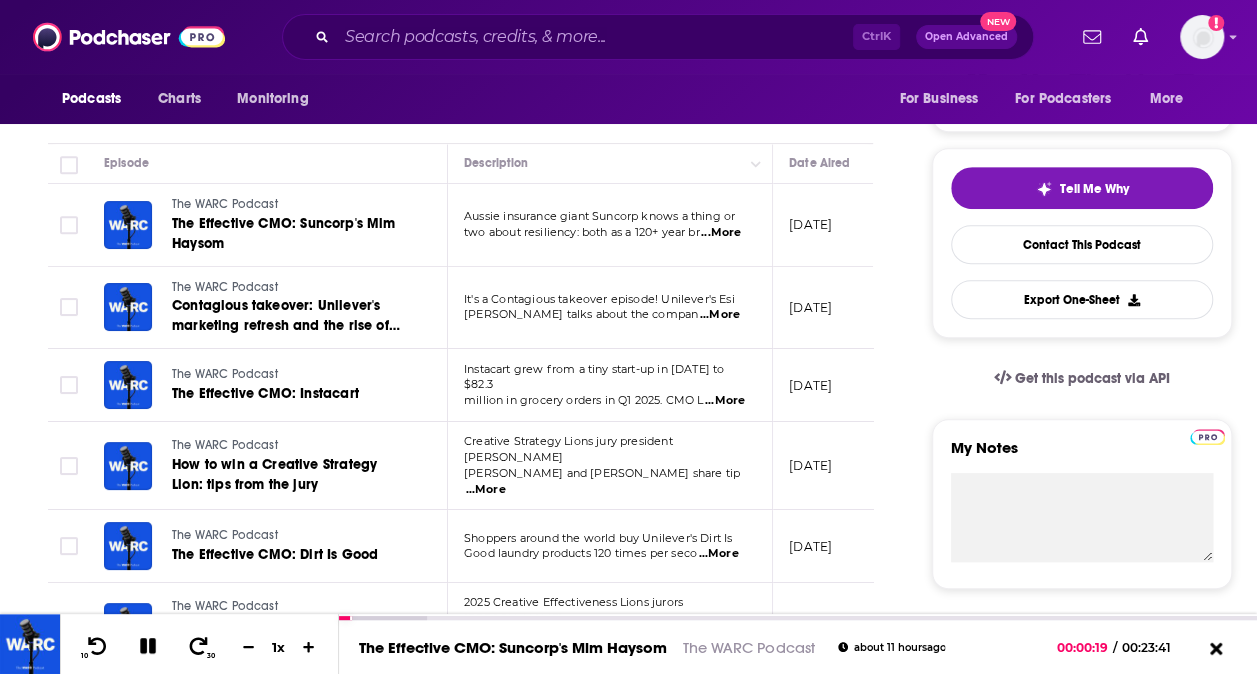 click on "...More" at bounding box center [721, 233] 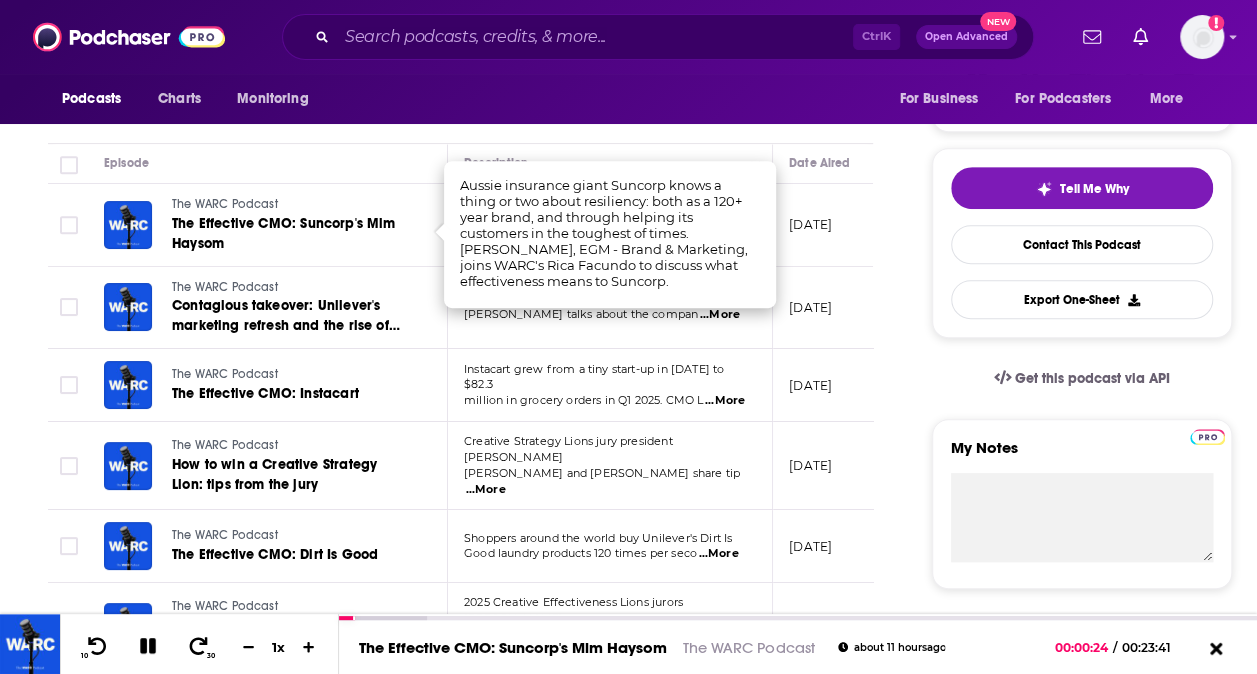 click on "...More" at bounding box center (720, 315) 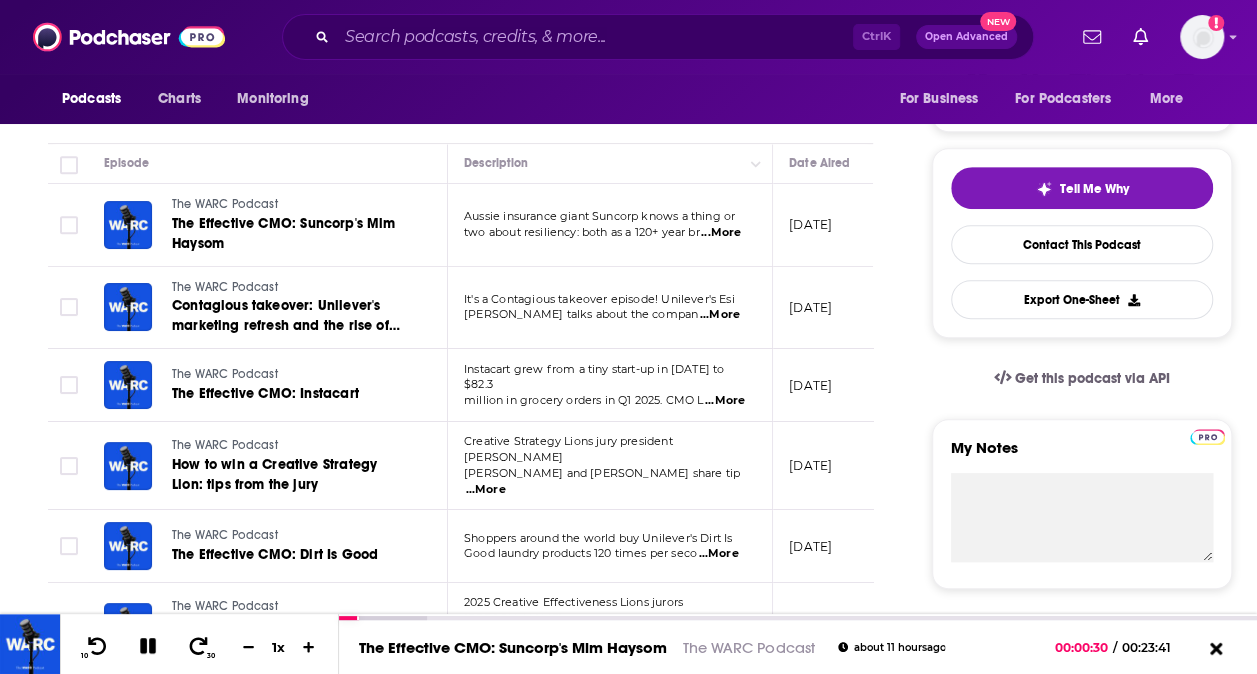 click on "July 3, 2025" at bounding box center (838, 385) 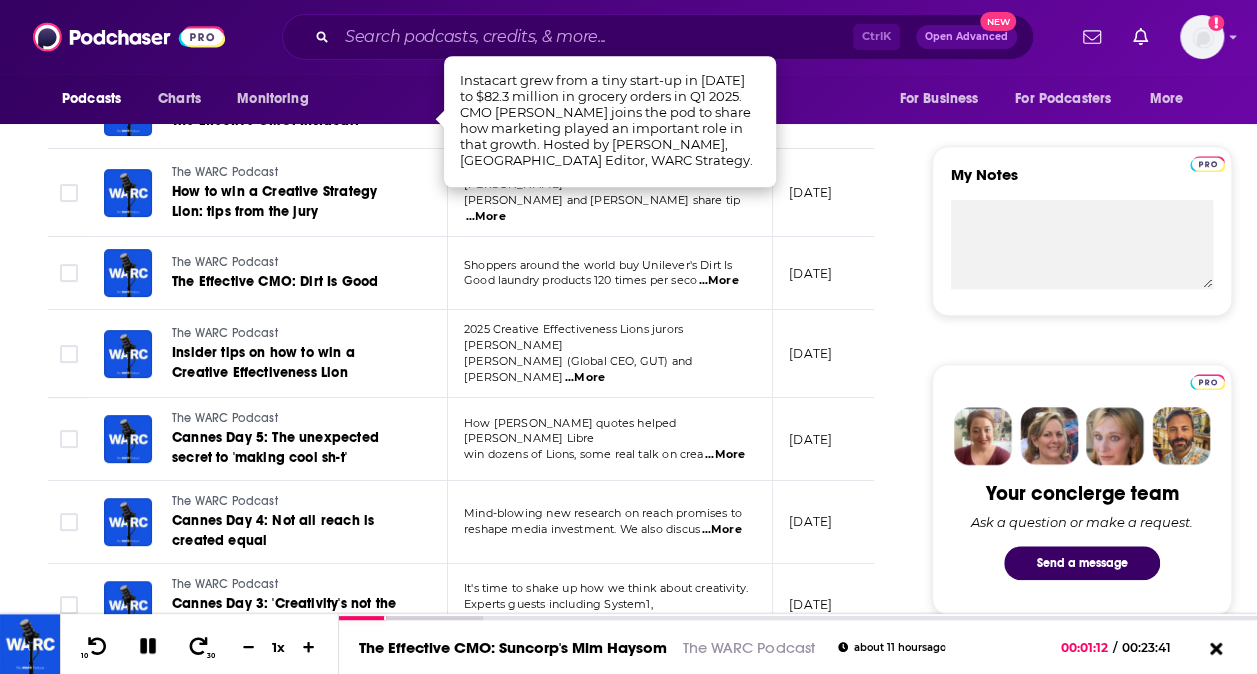 scroll, scrollTop: 666, scrollLeft: 0, axis: vertical 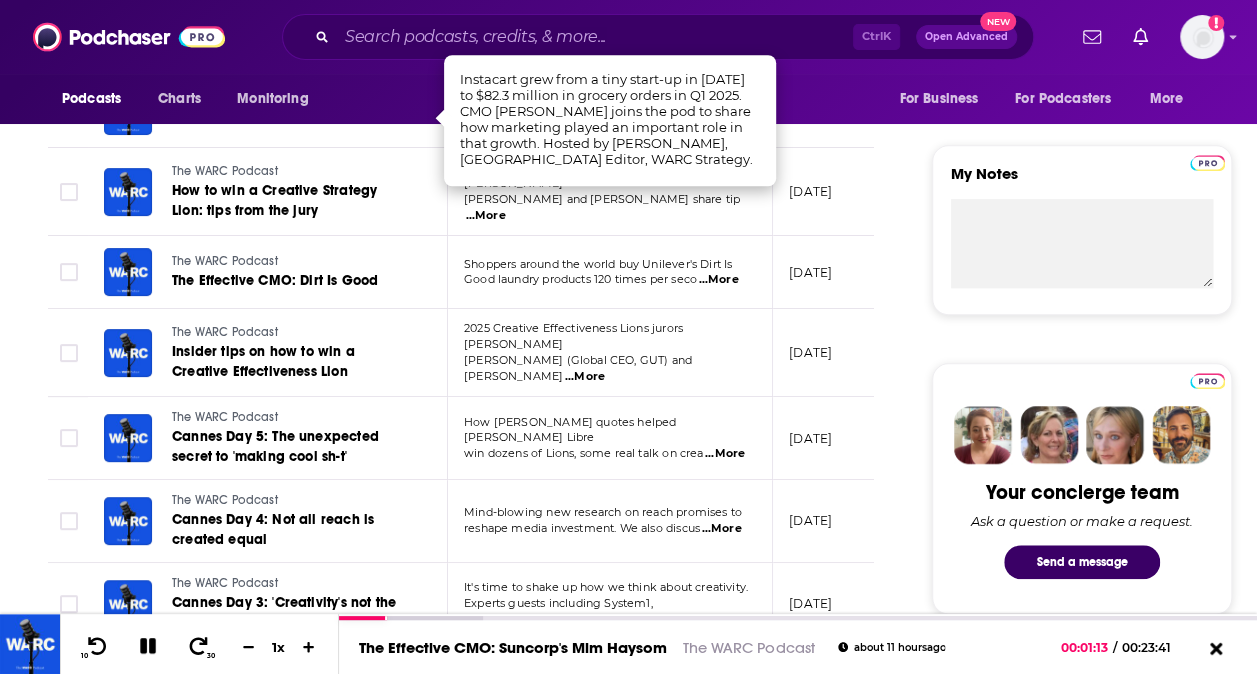 click on "...More" at bounding box center [725, 454] 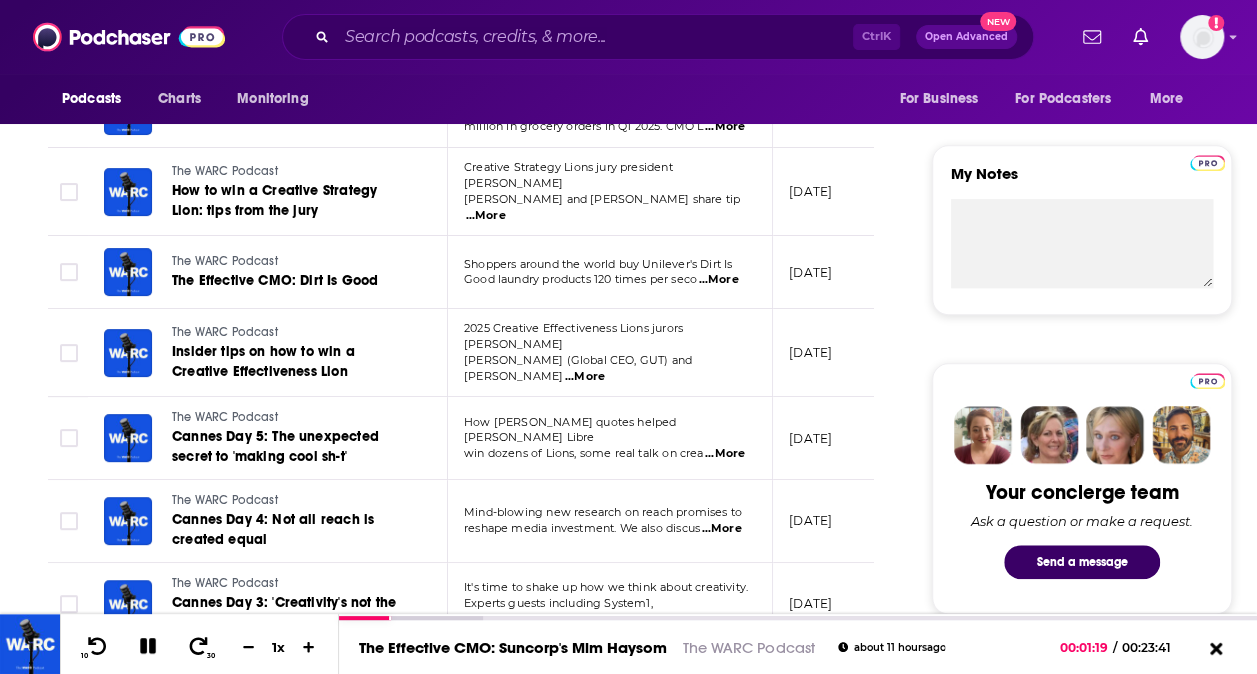 click on "June 19, 2025" at bounding box center [838, 521] 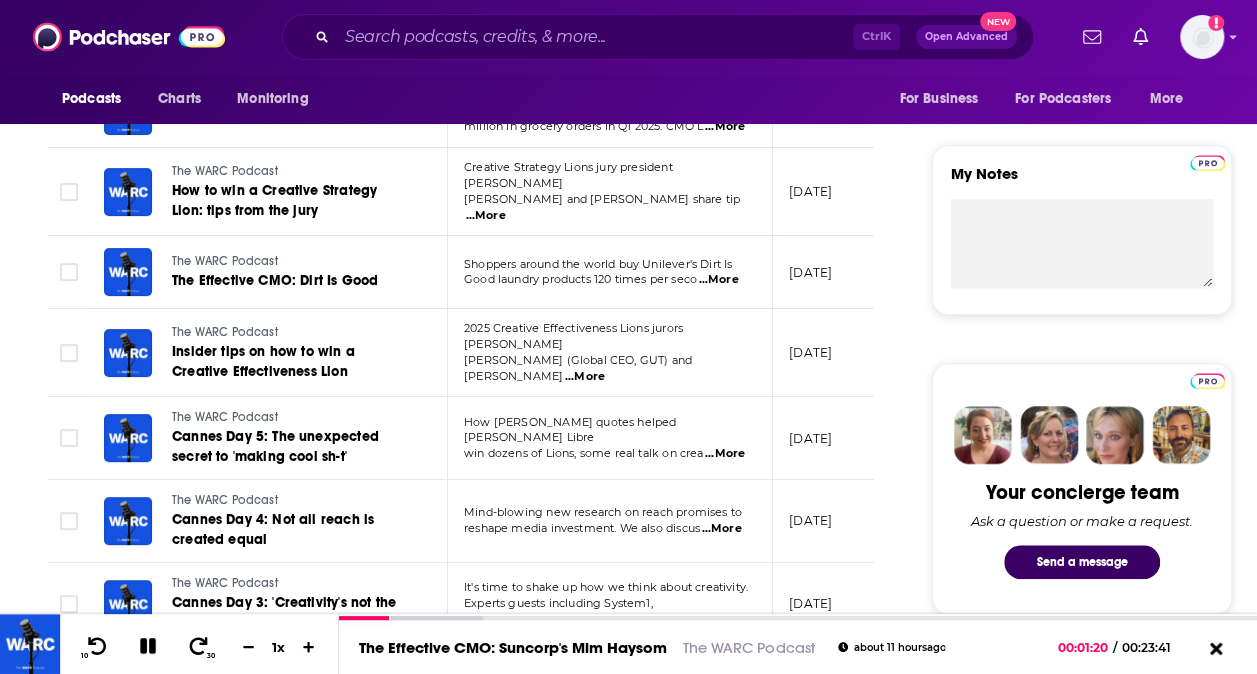 click on "...More" at bounding box center [721, 529] 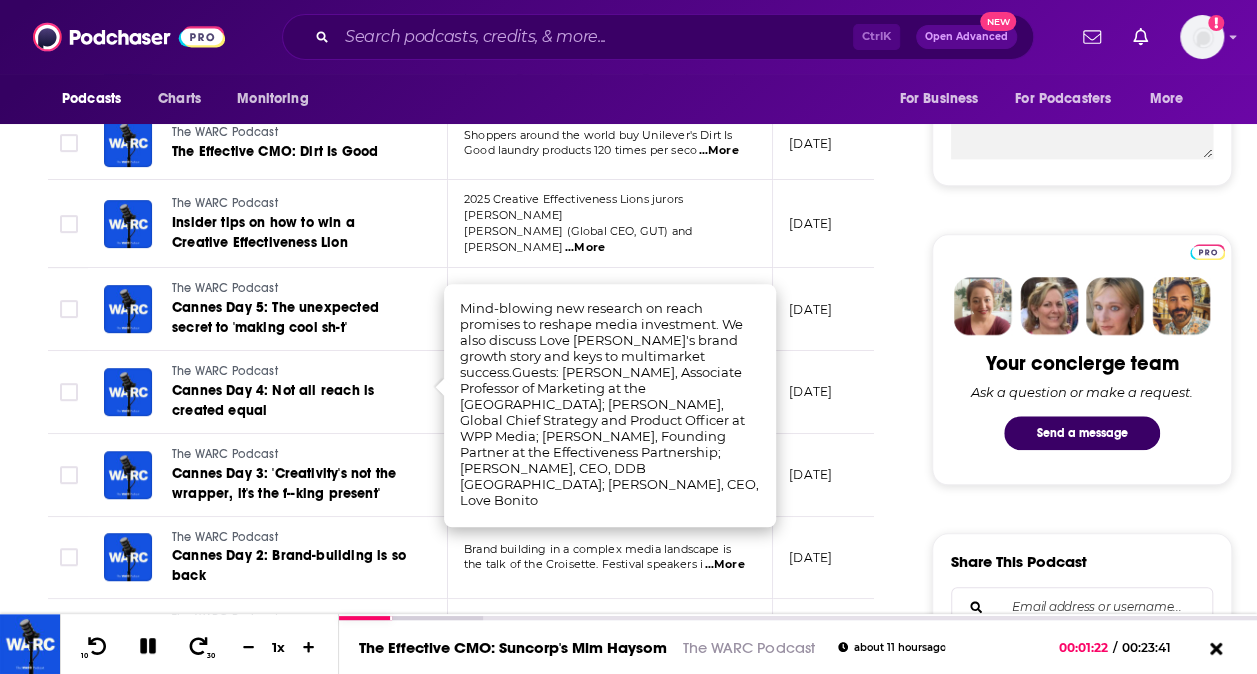 scroll, scrollTop: 822, scrollLeft: 0, axis: vertical 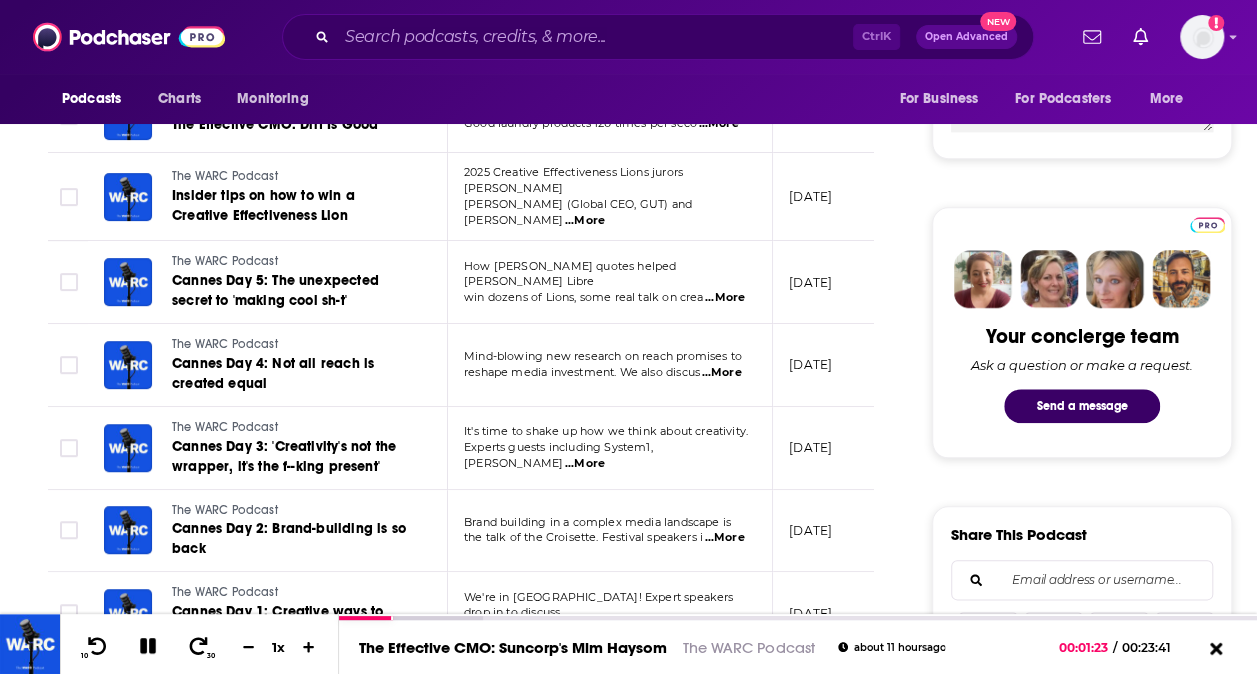 click on "...More" at bounding box center [724, 538] 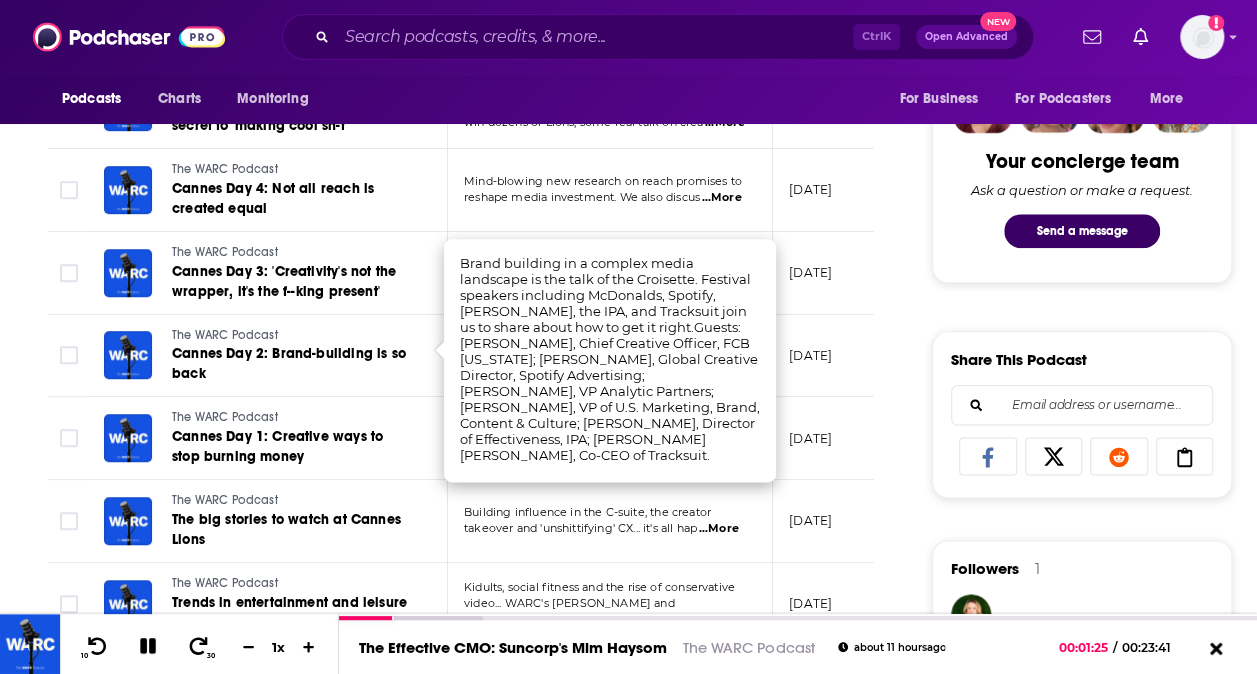 scroll, scrollTop: 998, scrollLeft: 0, axis: vertical 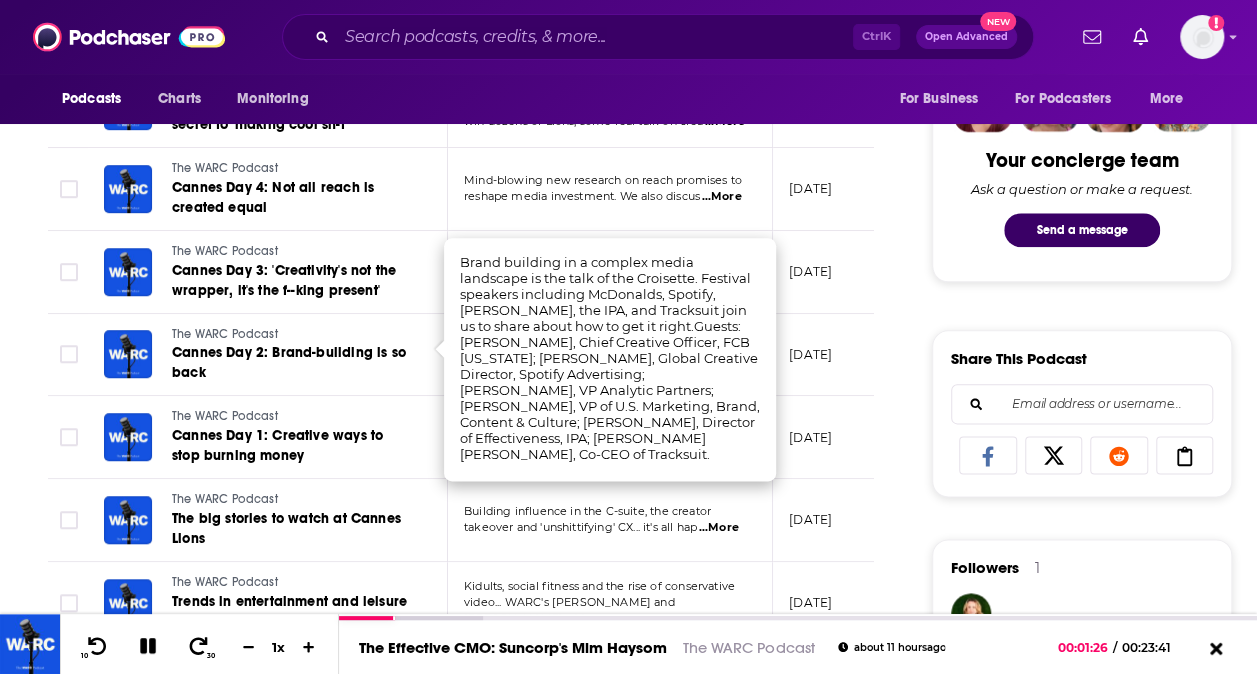 click on "...More" at bounding box center [719, 528] 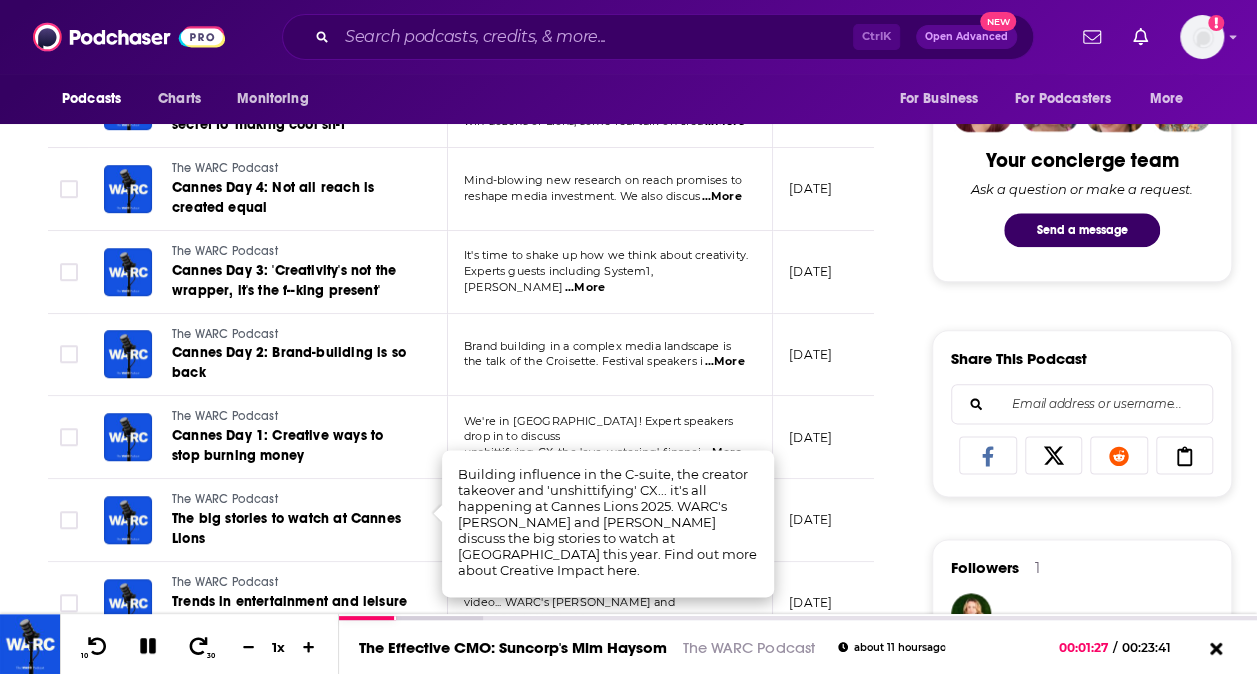scroll, scrollTop: 1255, scrollLeft: 0, axis: vertical 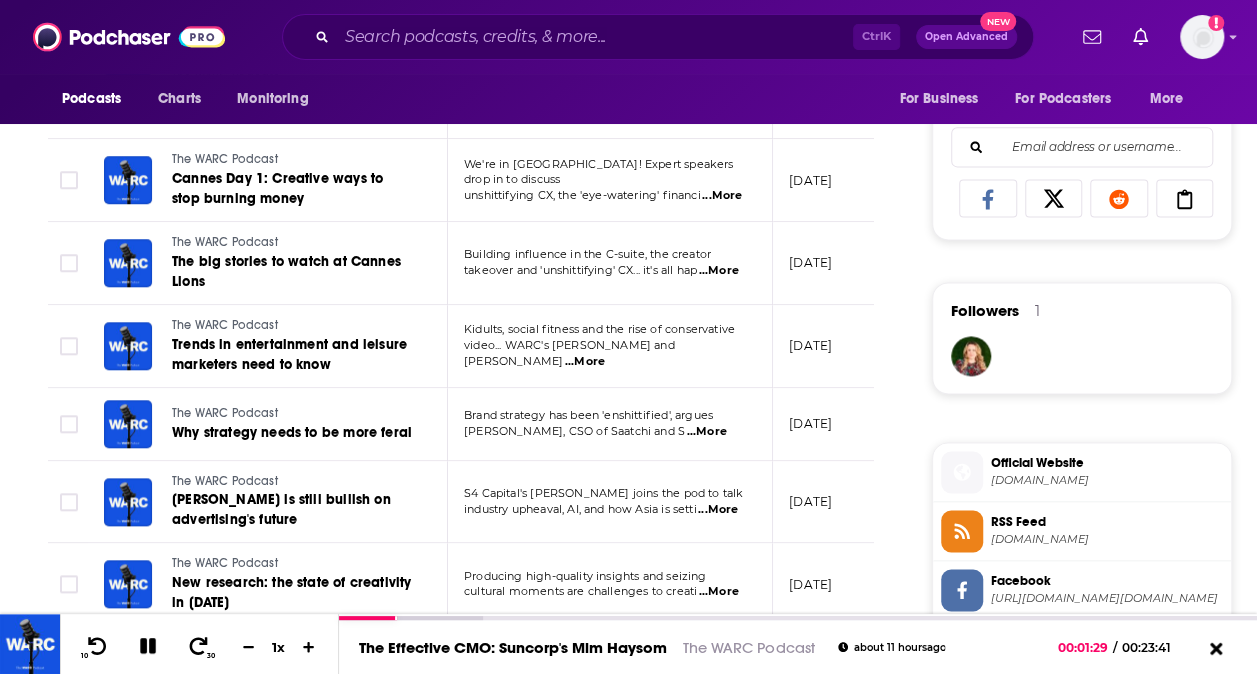 click on "...More" at bounding box center [707, 432] 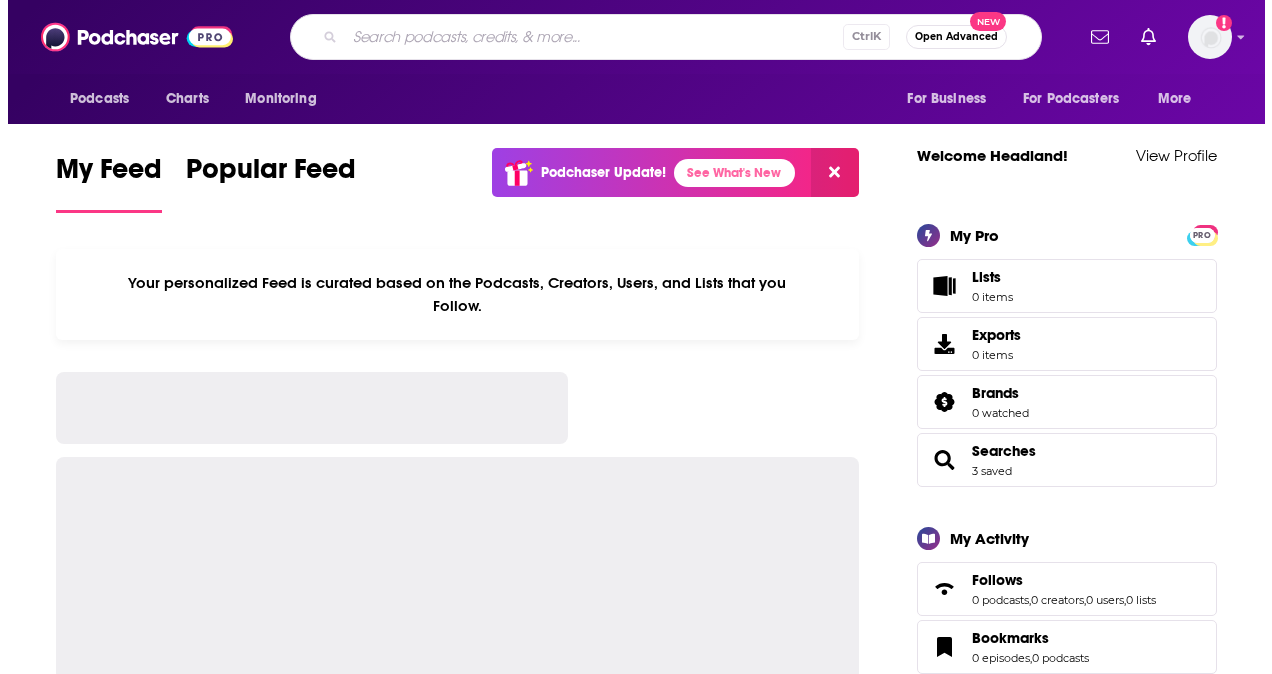 scroll, scrollTop: 0, scrollLeft: 0, axis: both 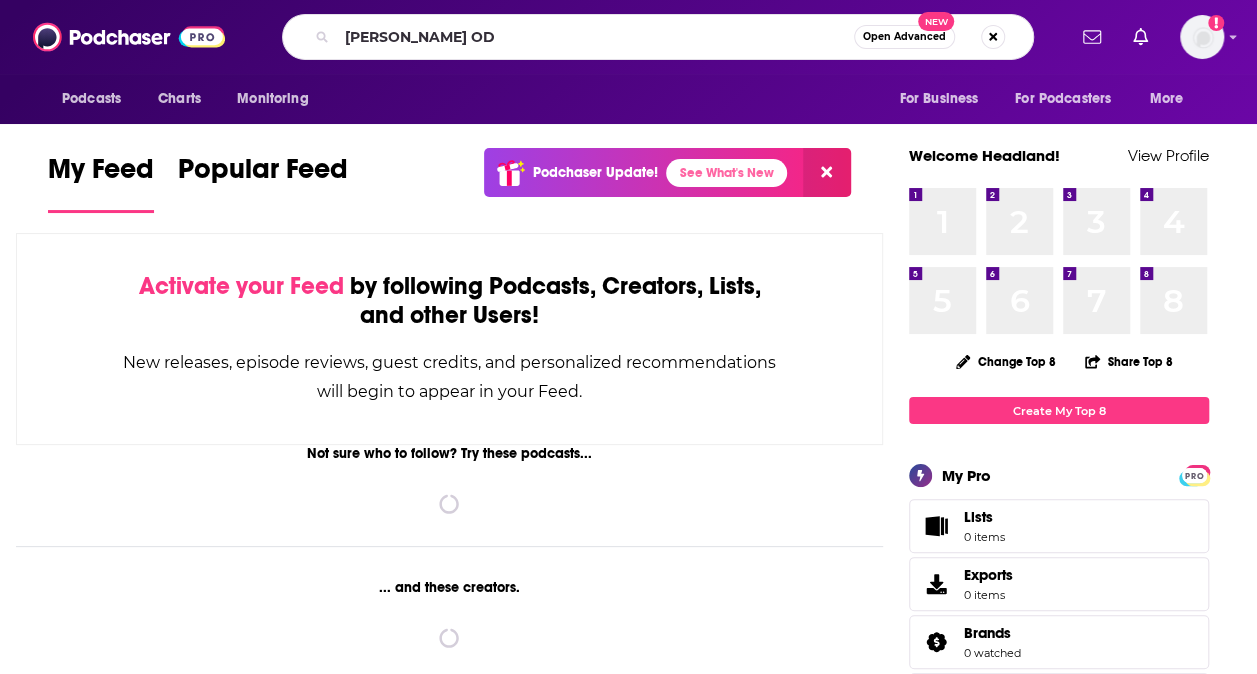 type on "[PERSON_NAME] OD" 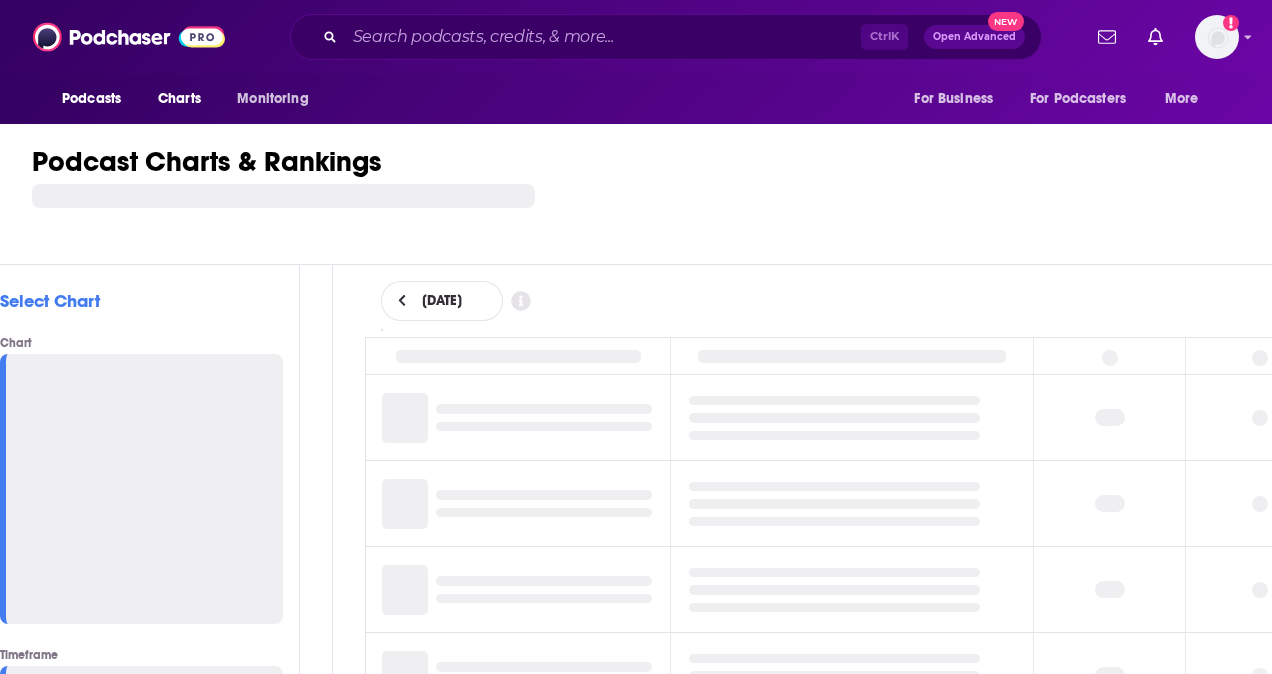 scroll, scrollTop: 0, scrollLeft: 0, axis: both 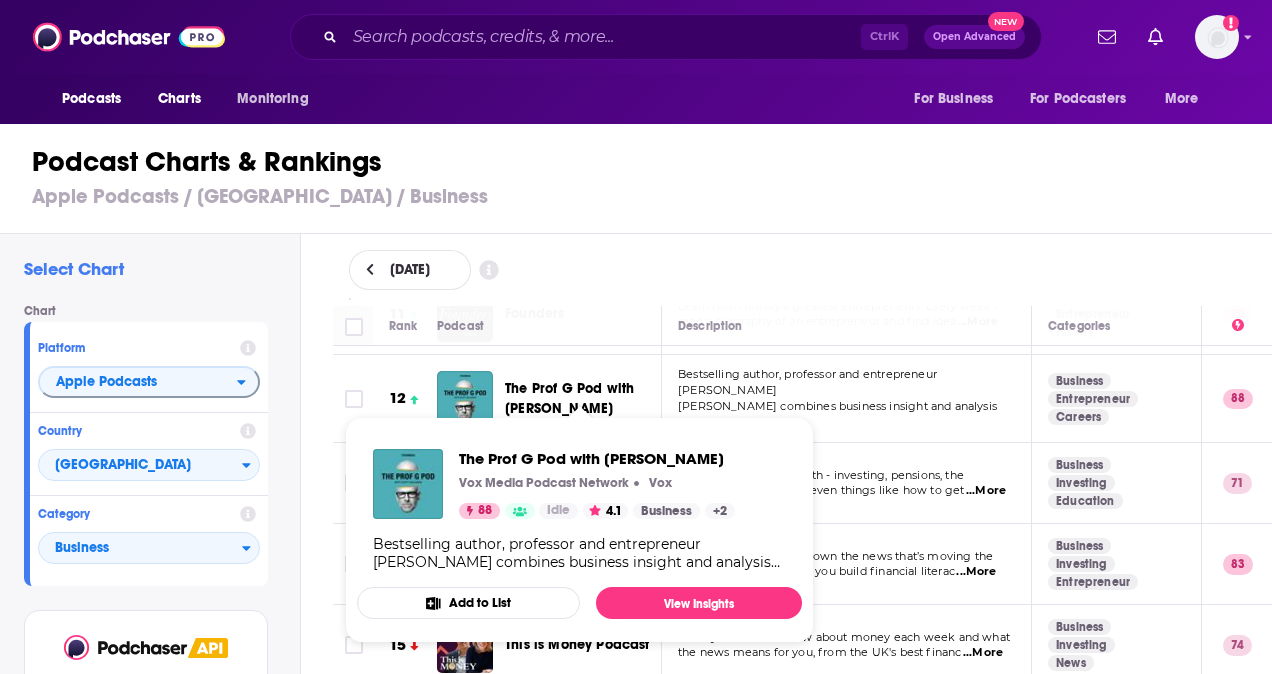 click on "The Prof G Pod with [PERSON_NAME]" at bounding box center (569, 398) 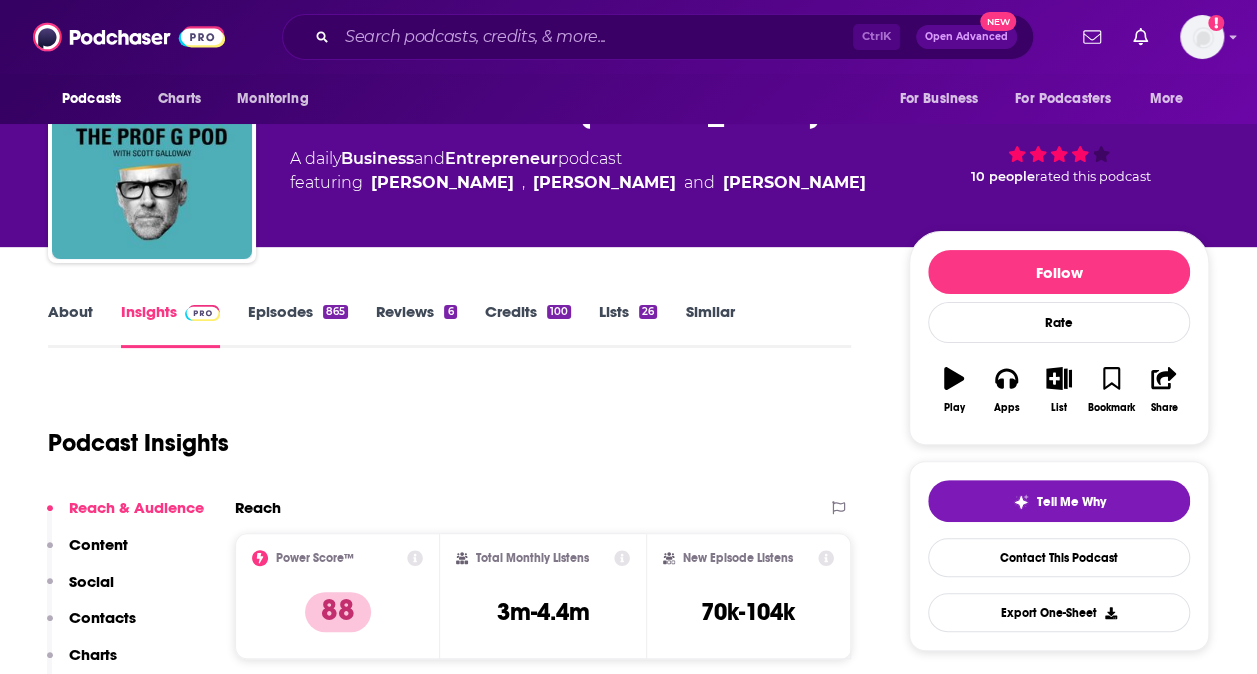 scroll, scrollTop: 78, scrollLeft: 0, axis: vertical 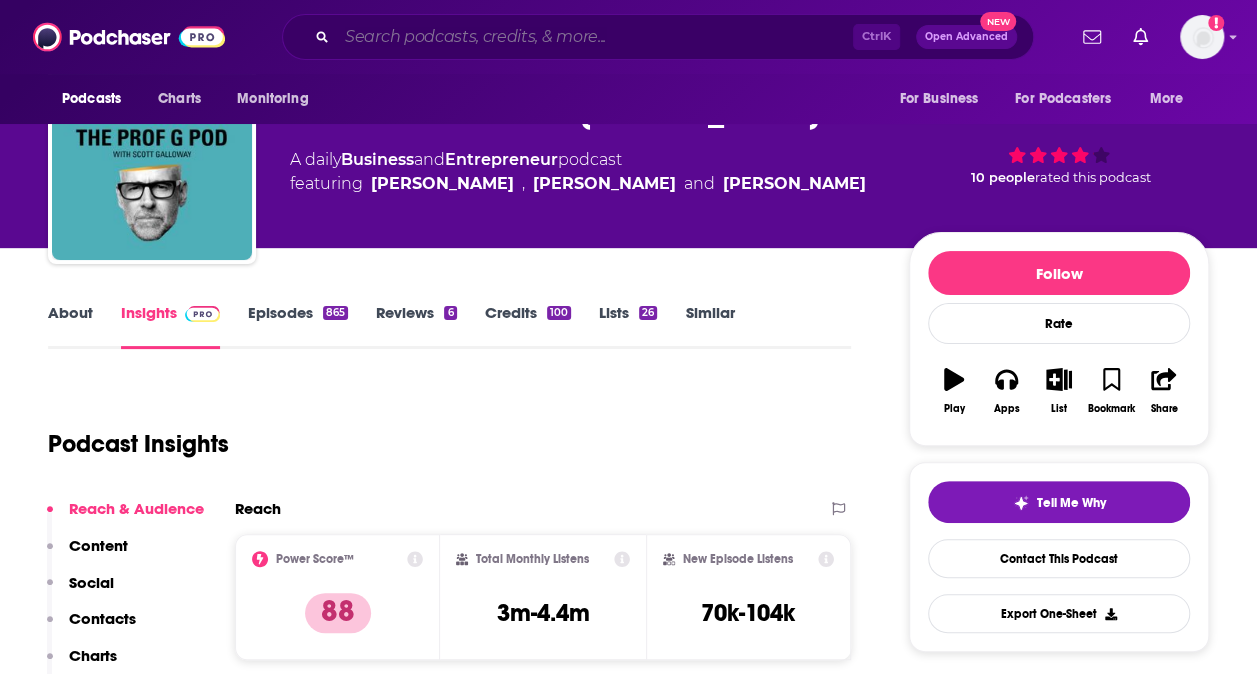 click at bounding box center [595, 37] 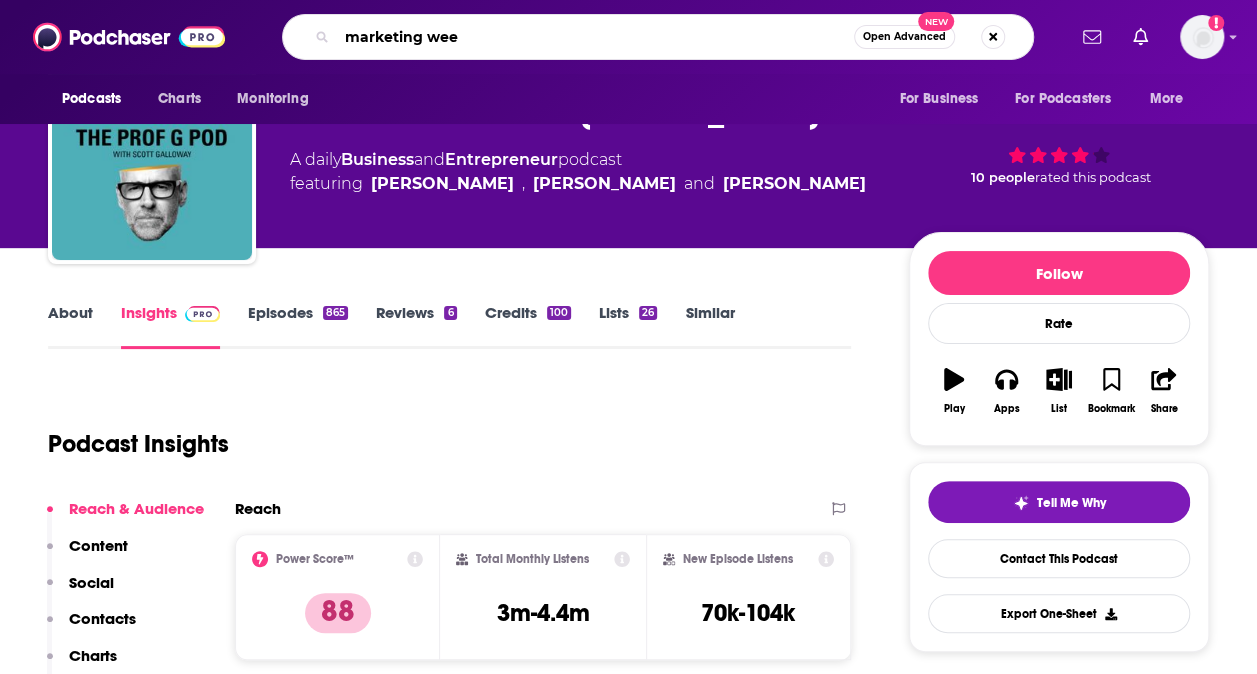 type on "marketing week" 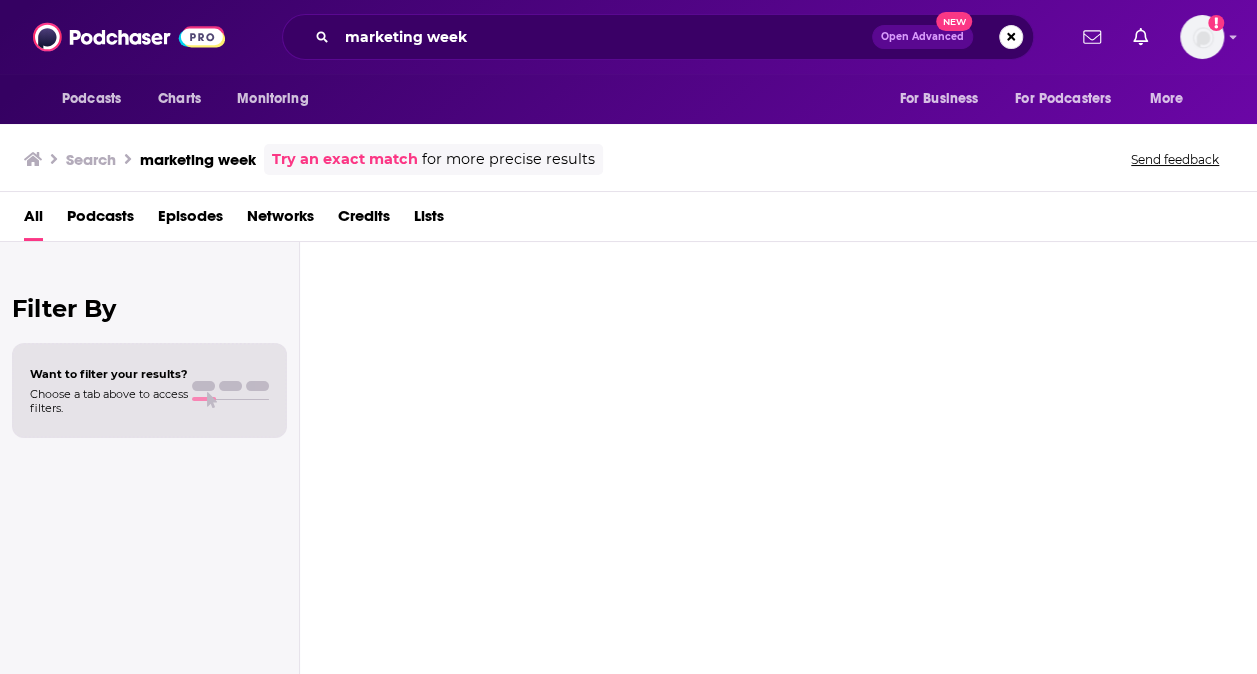 scroll, scrollTop: 0, scrollLeft: 0, axis: both 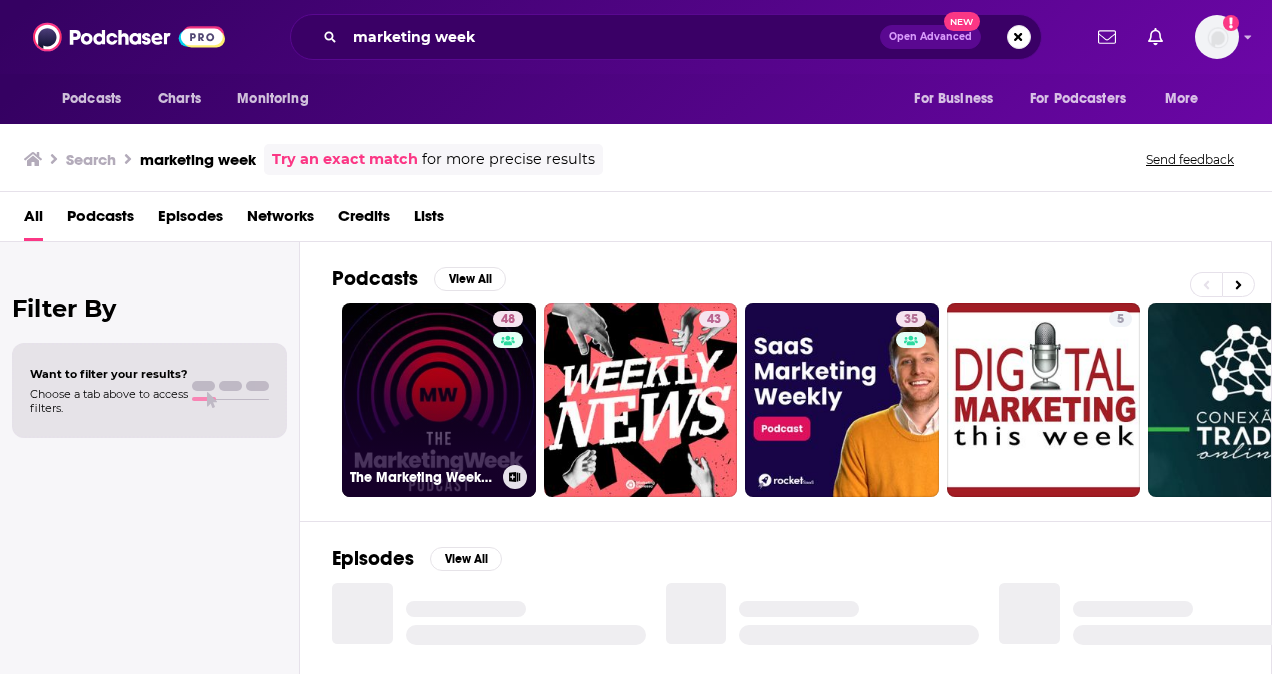 click on "48 The Marketing Week Podcast" at bounding box center [439, 400] 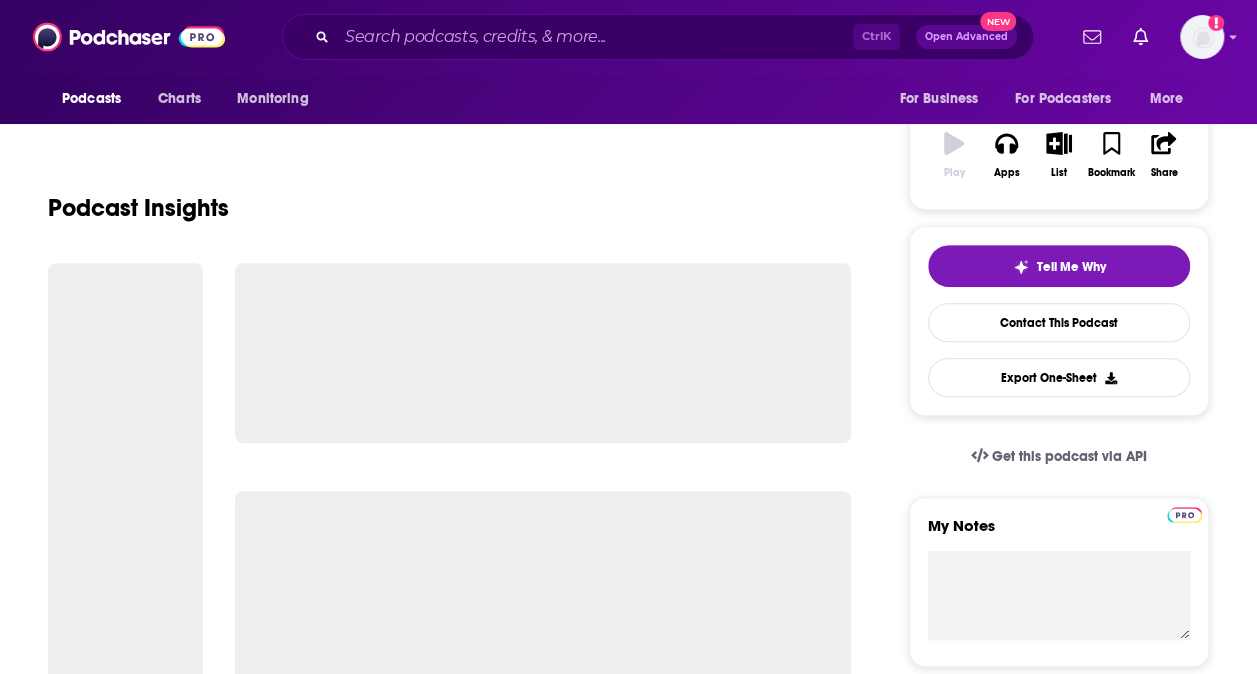 scroll, scrollTop: 0, scrollLeft: 0, axis: both 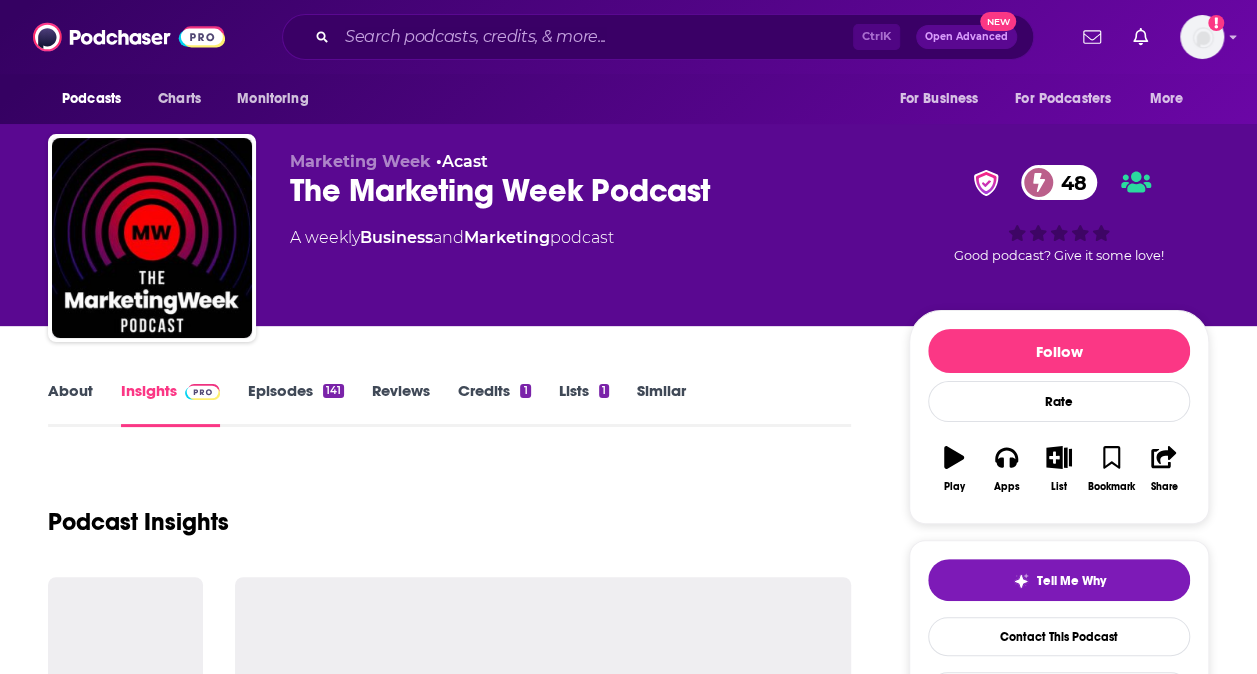 click on "Episodes 141" at bounding box center (296, 404) 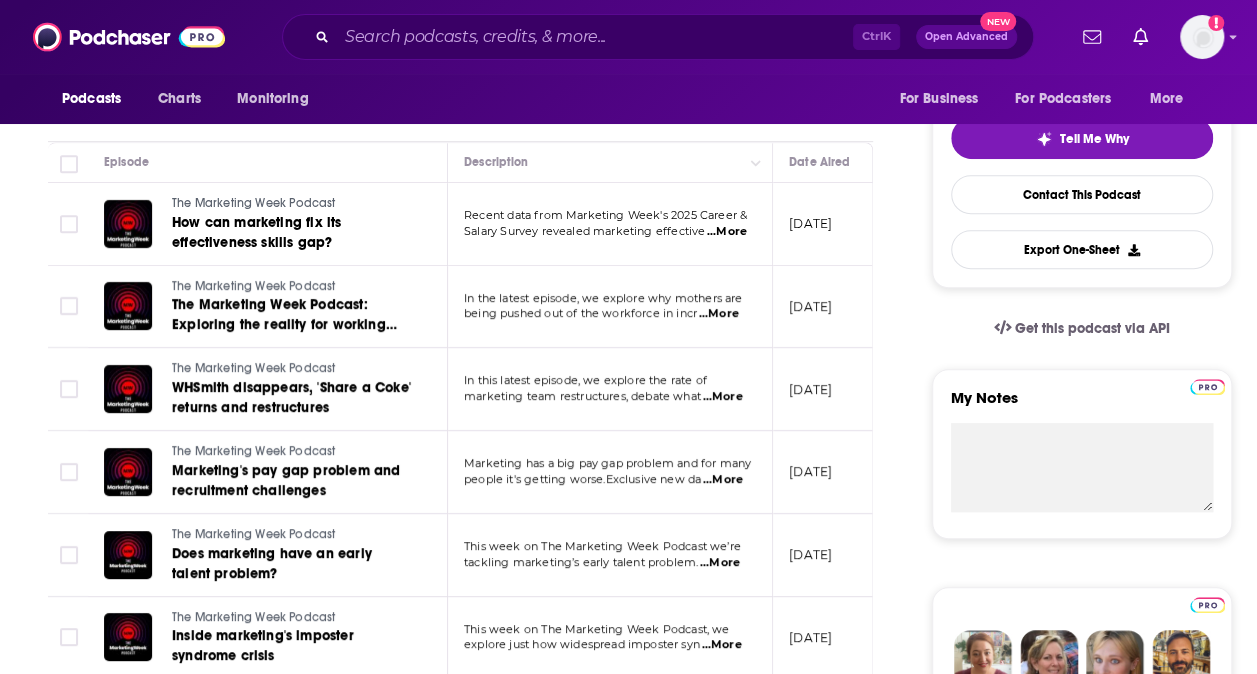 scroll, scrollTop: 553, scrollLeft: 0, axis: vertical 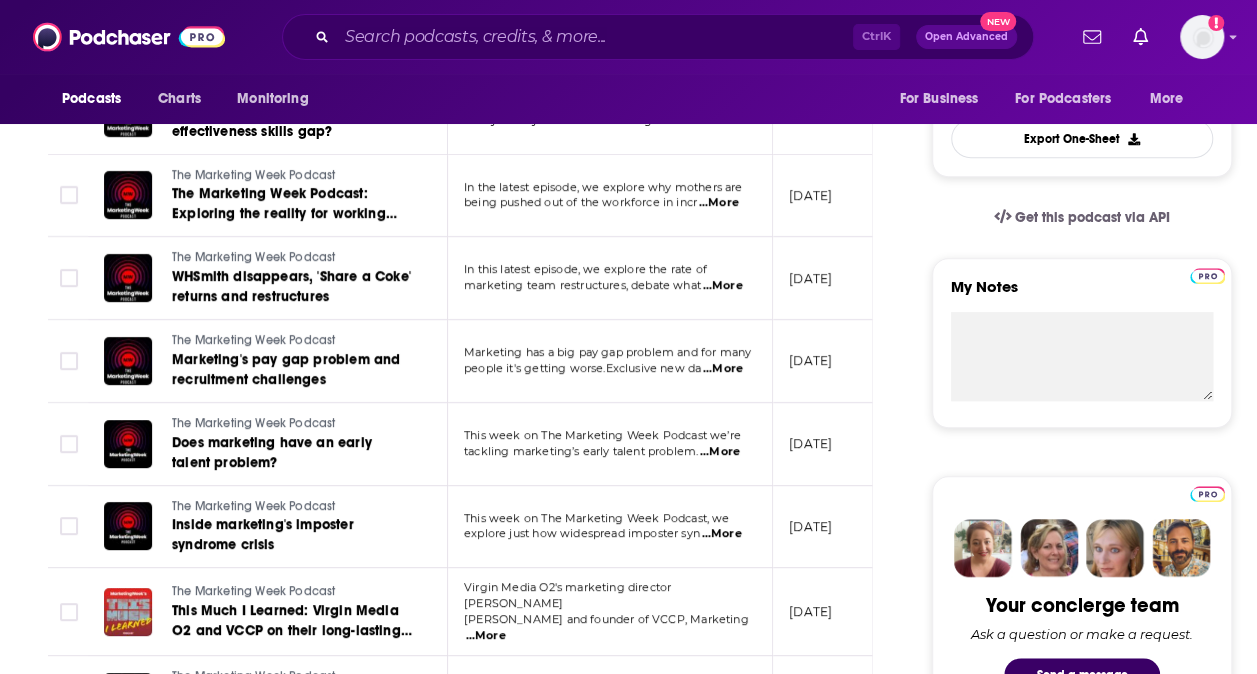 click on "...More" at bounding box center [723, 369] 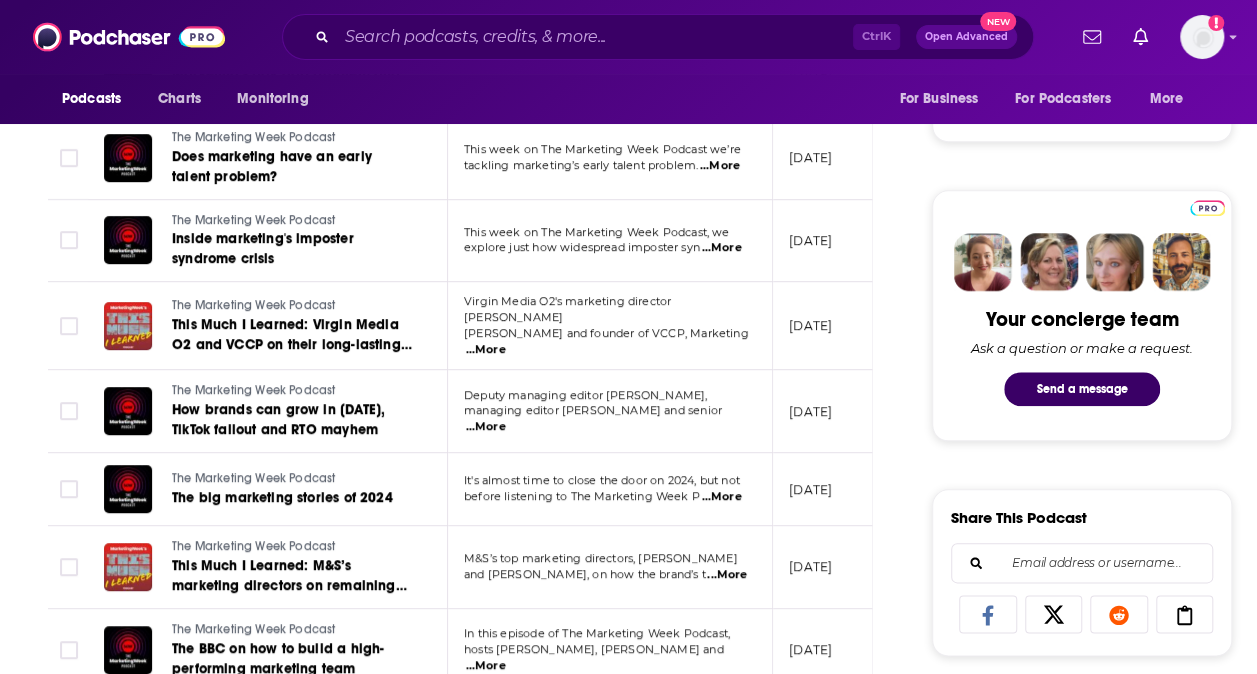 scroll, scrollTop: 838, scrollLeft: 0, axis: vertical 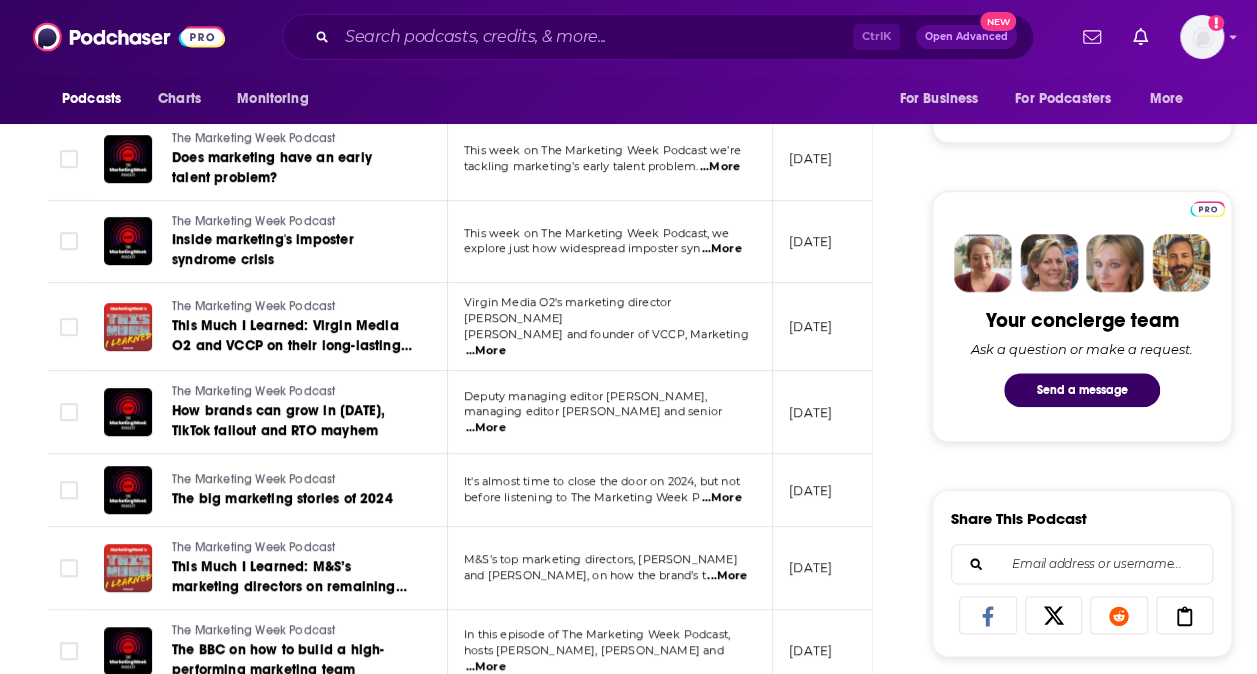 click on "...More" at bounding box center (721, 498) 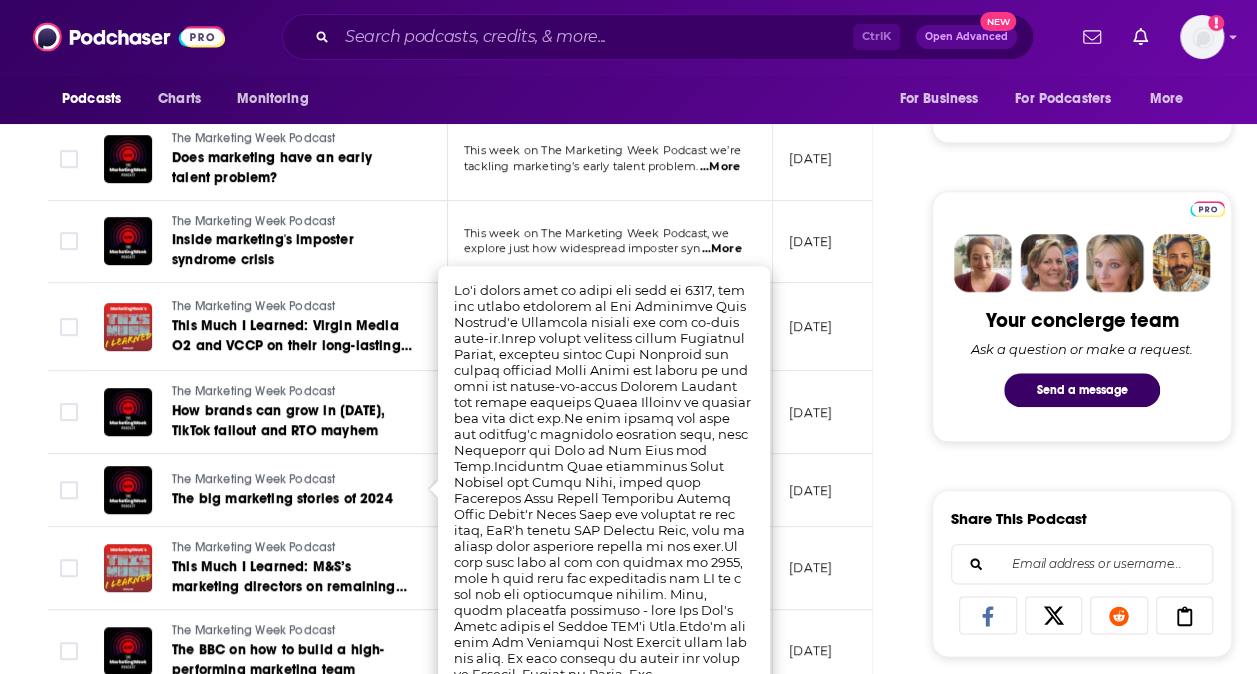 click on "[DATE]" at bounding box center [838, 490] 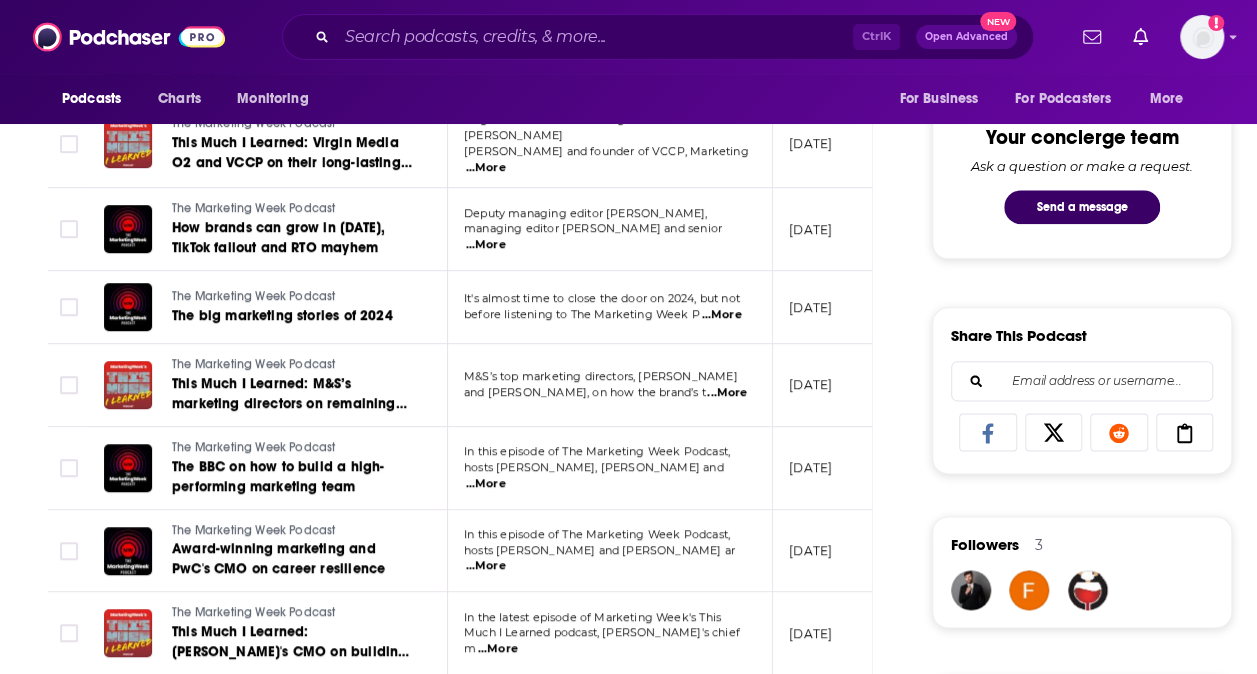 scroll, scrollTop: 1022, scrollLeft: 0, axis: vertical 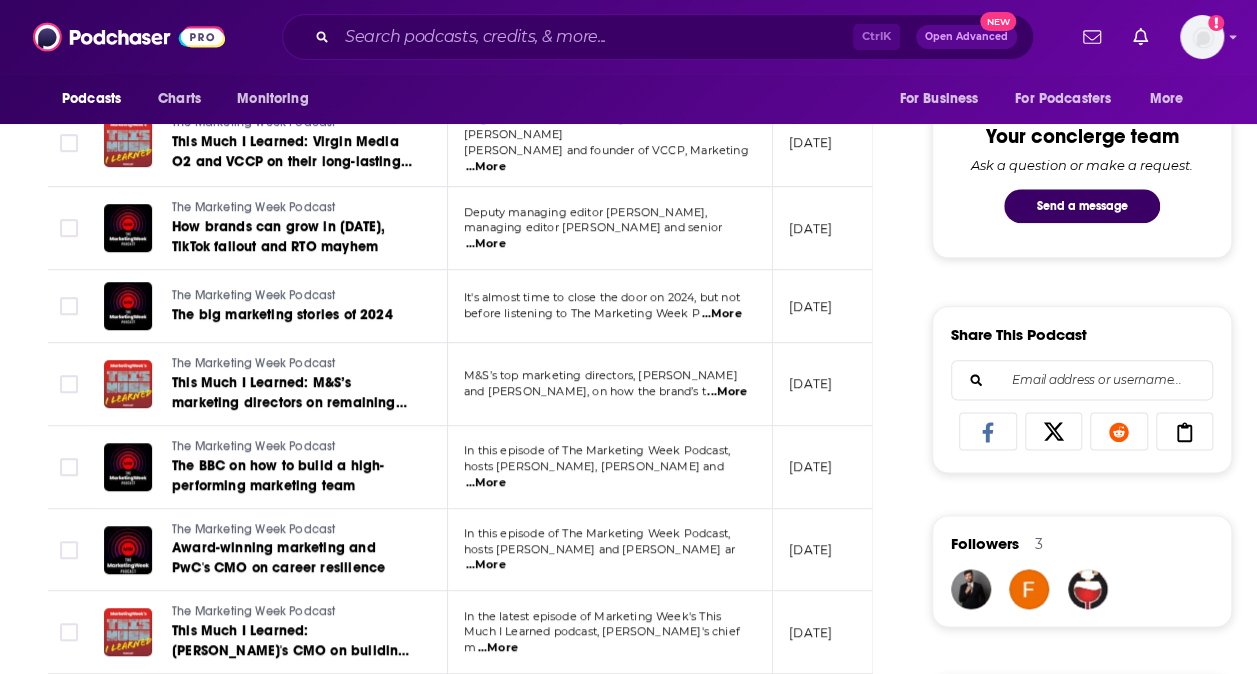 click on "...More" at bounding box center (486, 483) 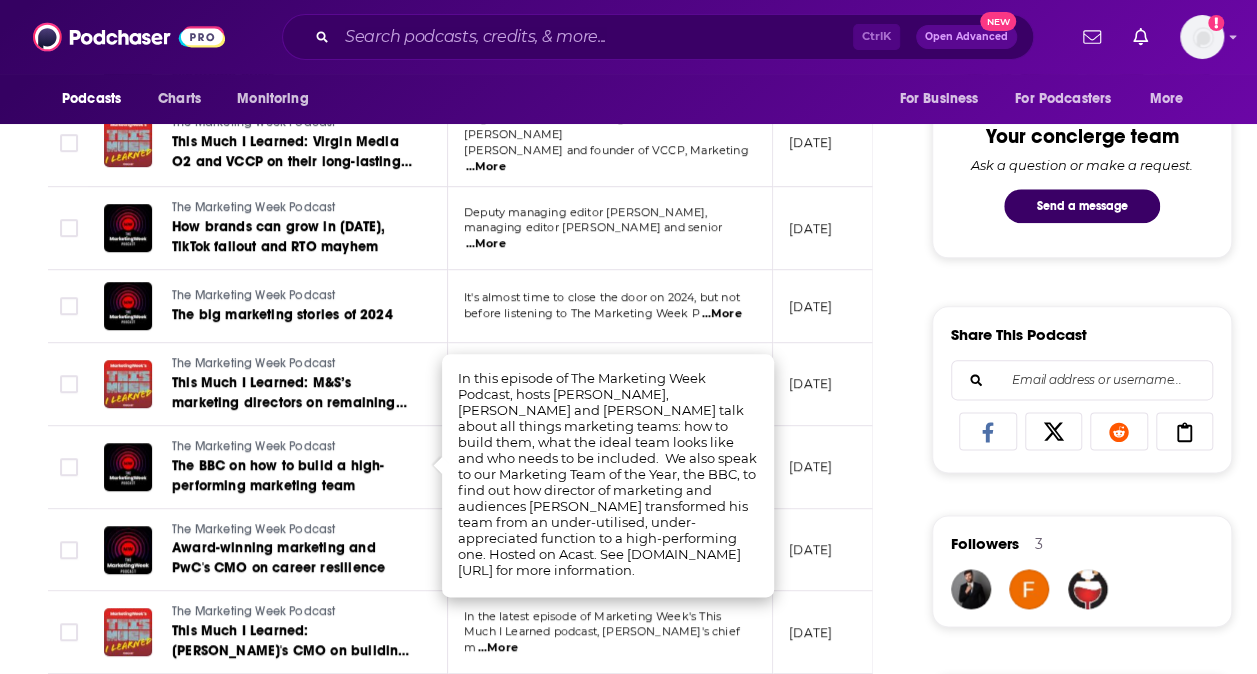 click on "[DATE]" at bounding box center [838, 467] 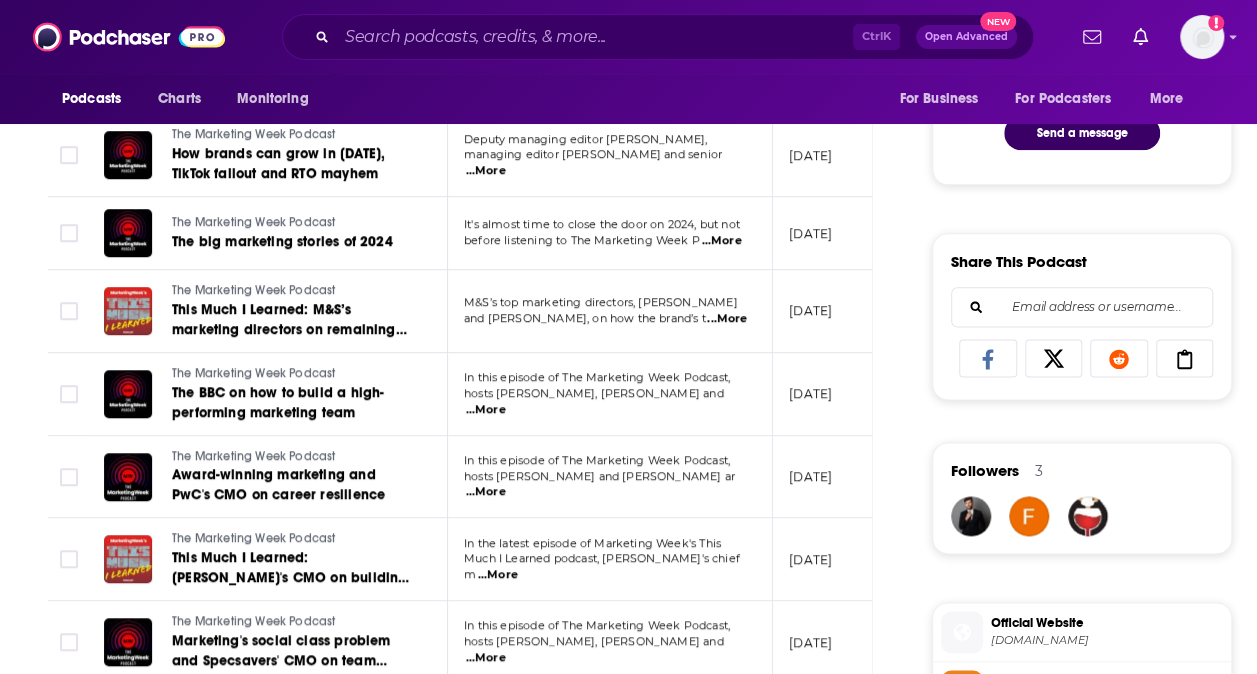 scroll, scrollTop: 1097, scrollLeft: 0, axis: vertical 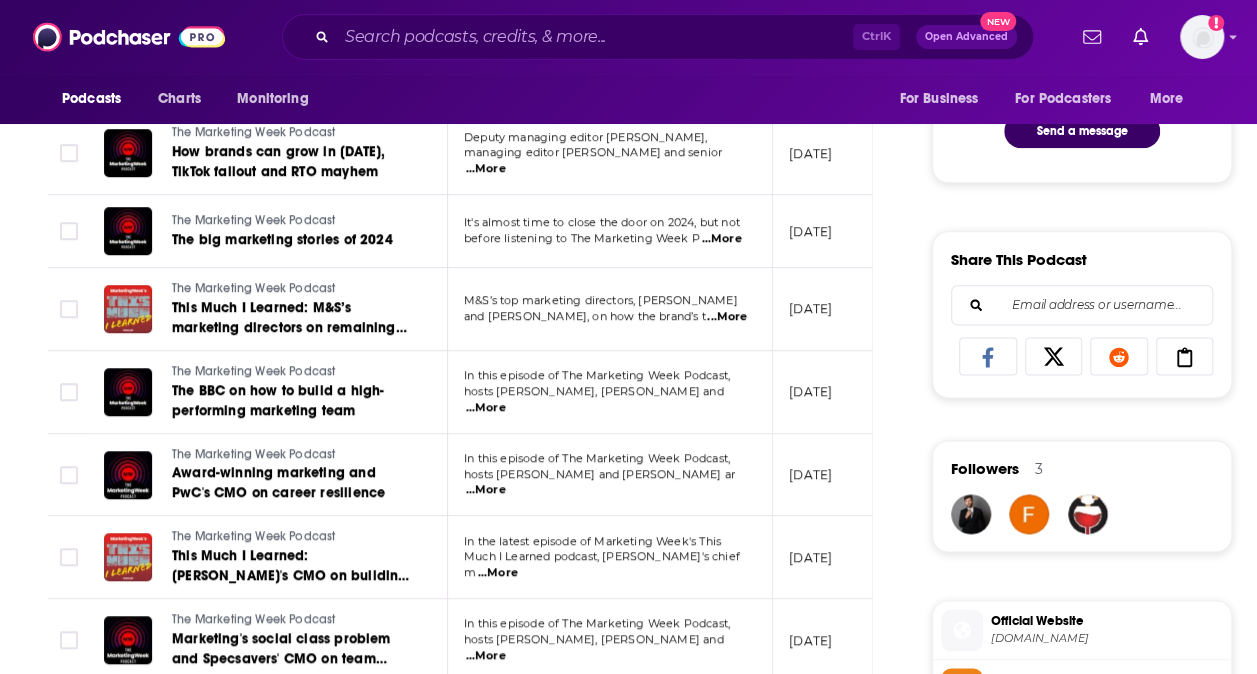 click on "...More" at bounding box center (486, 490) 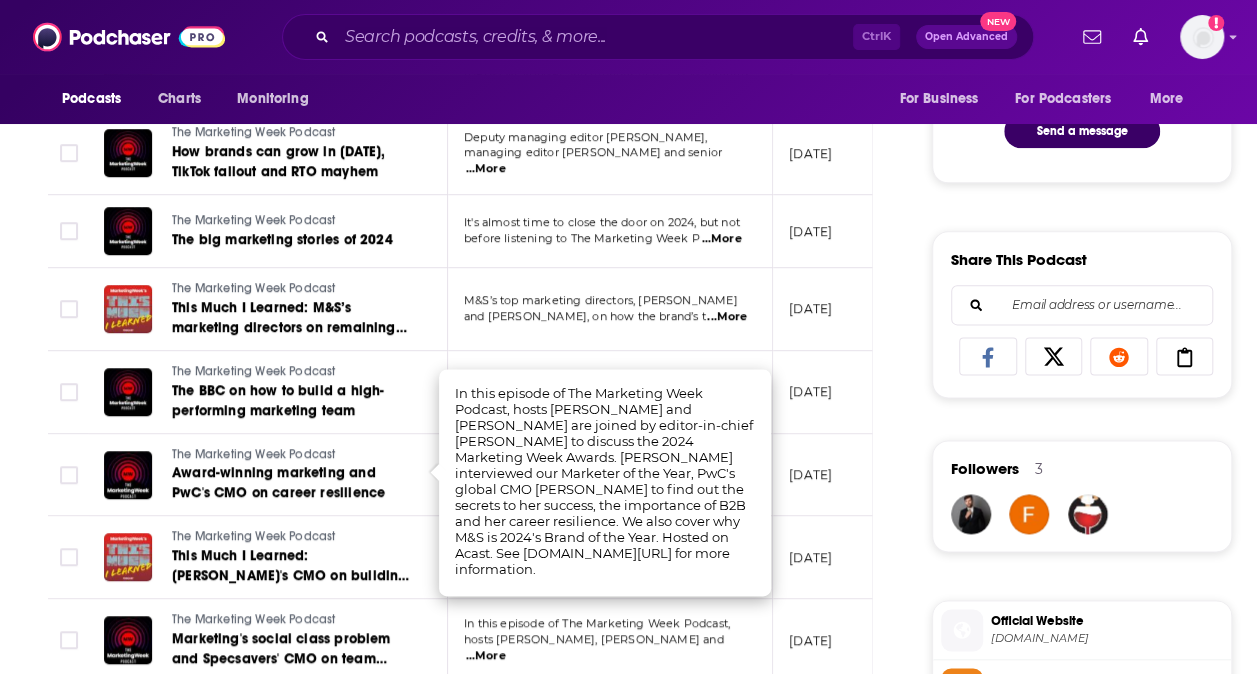 click on "[DATE]" at bounding box center (810, 474) 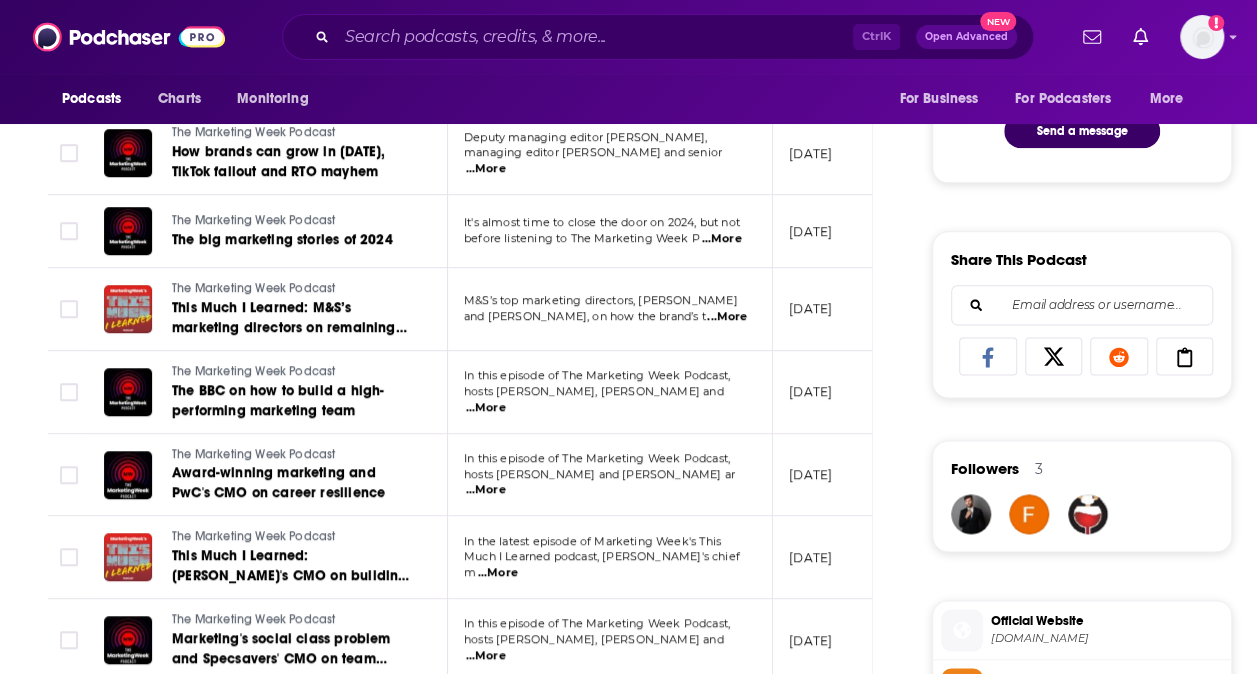 scroll, scrollTop: 1223, scrollLeft: 0, axis: vertical 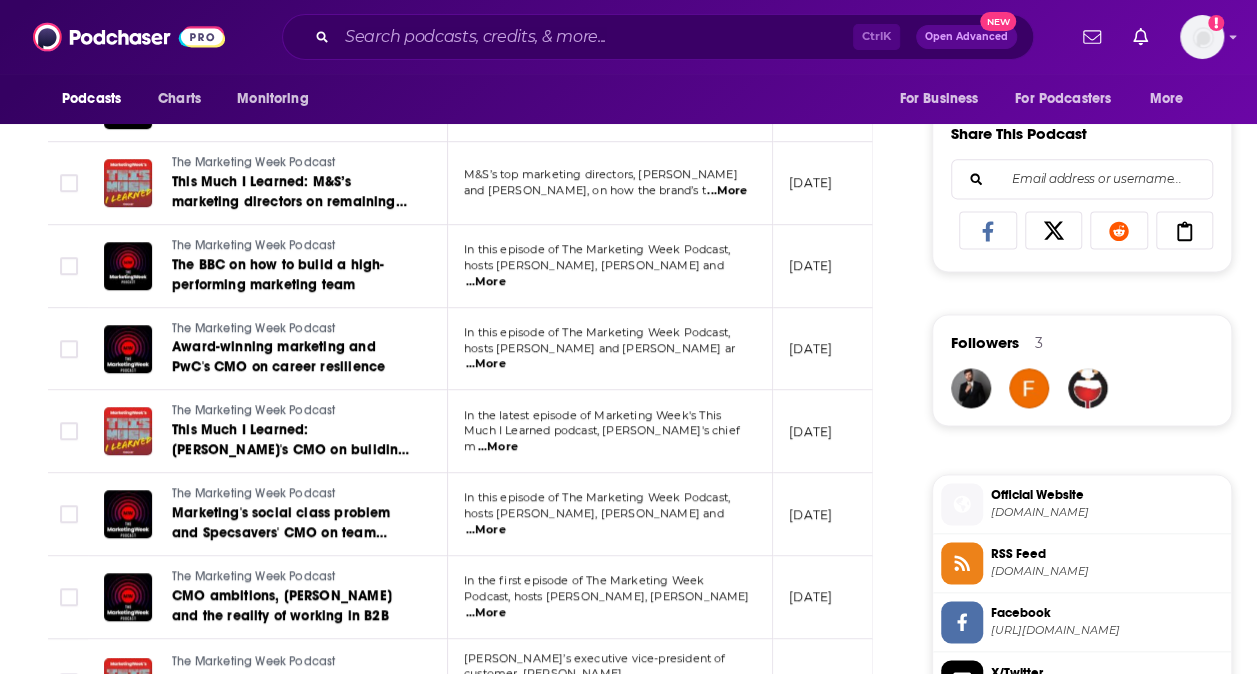 click on "...More" at bounding box center (498, 447) 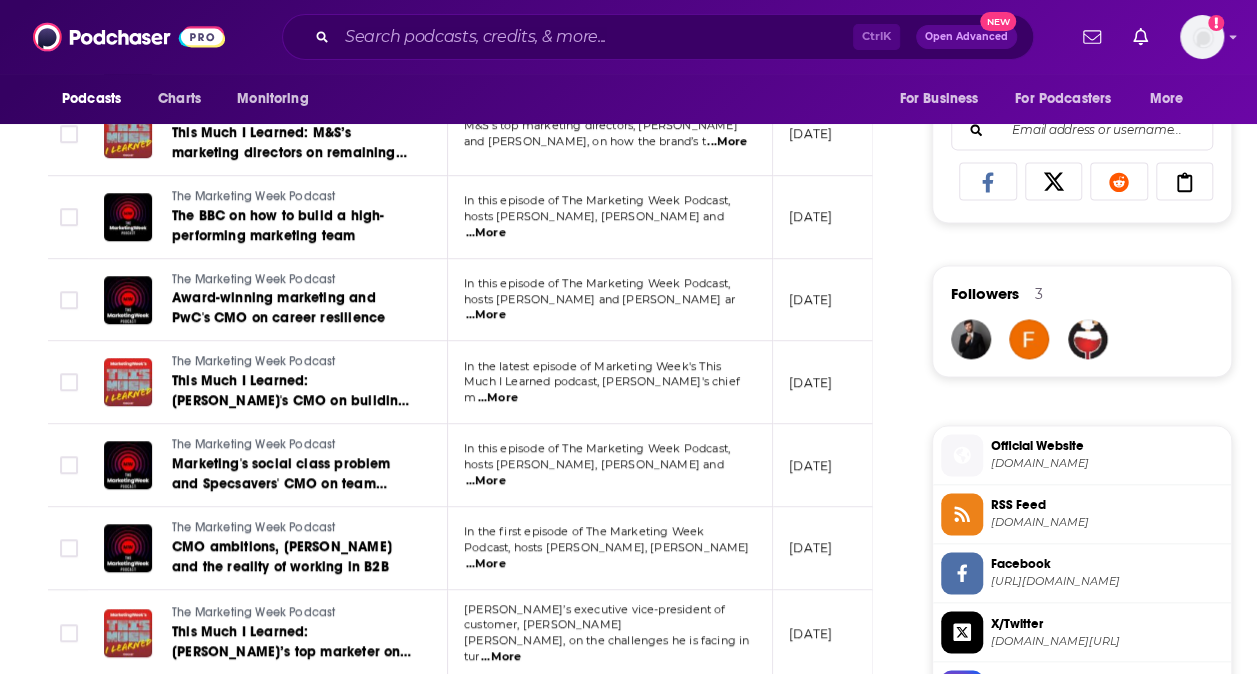 scroll, scrollTop: 1273, scrollLeft: 0, axis: vertical 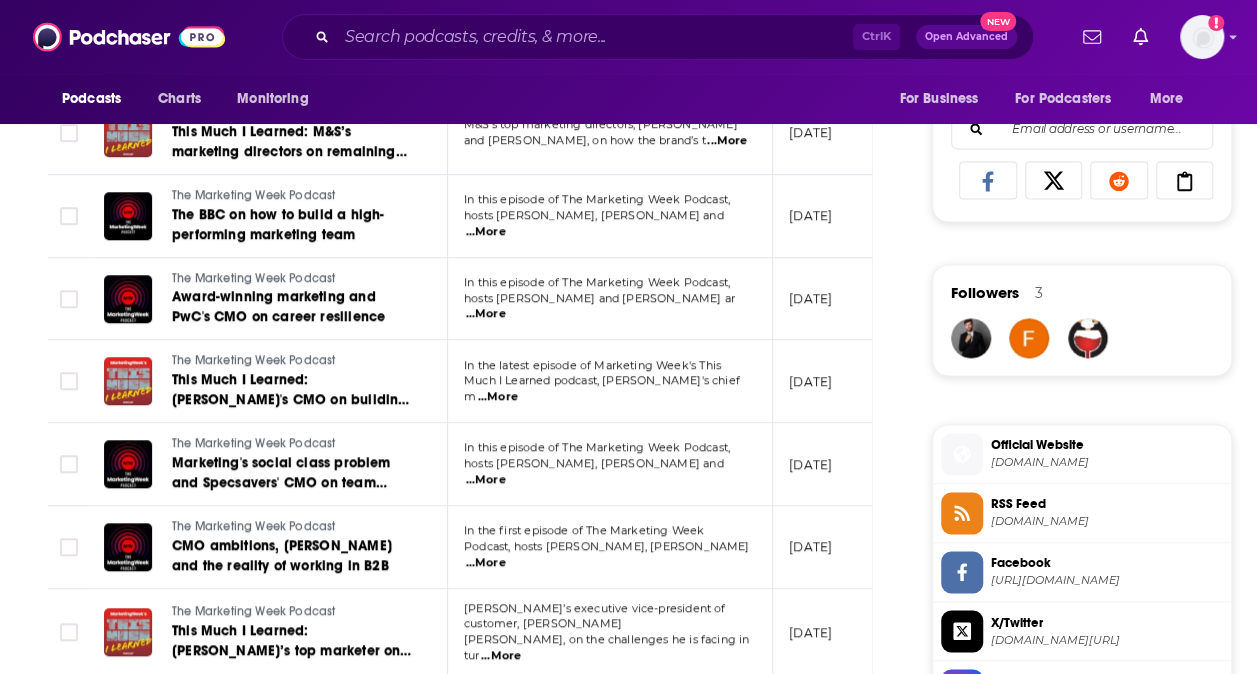 click on "...More" at bounding box center (486, 480) 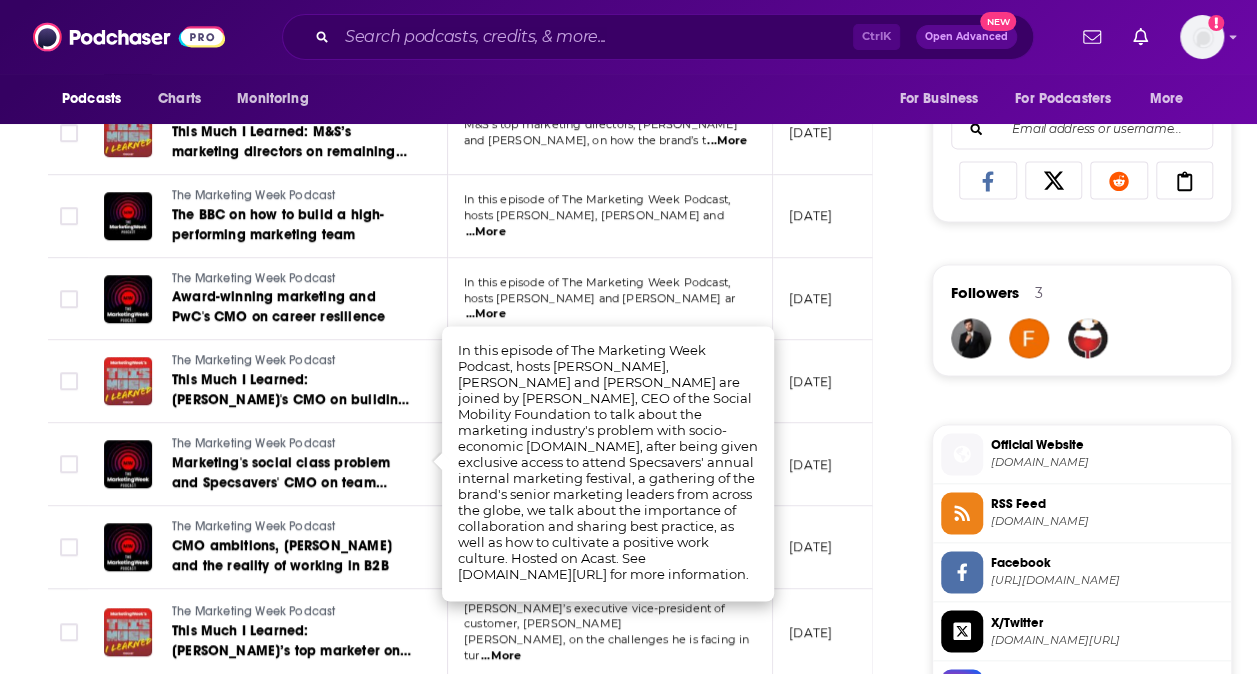click on "[DATE]" at bounding box center [838, 464] 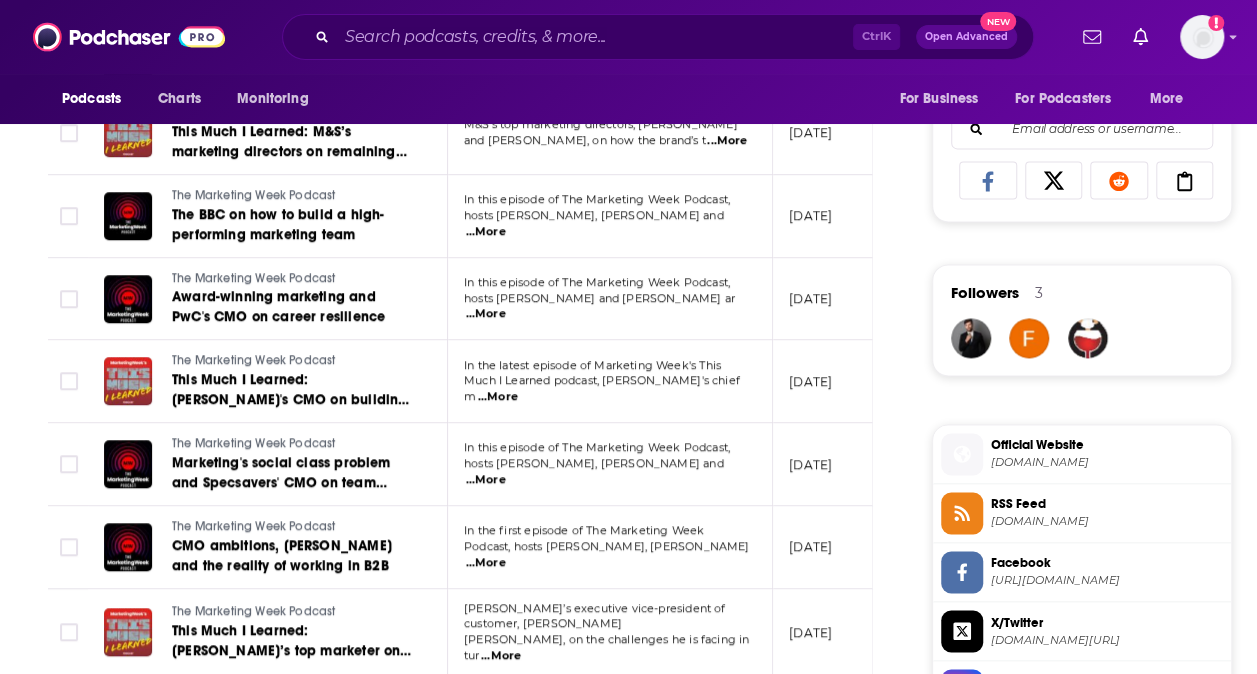scroll, scrollTop: 1361, scrollLeft: 0, axis: vertical 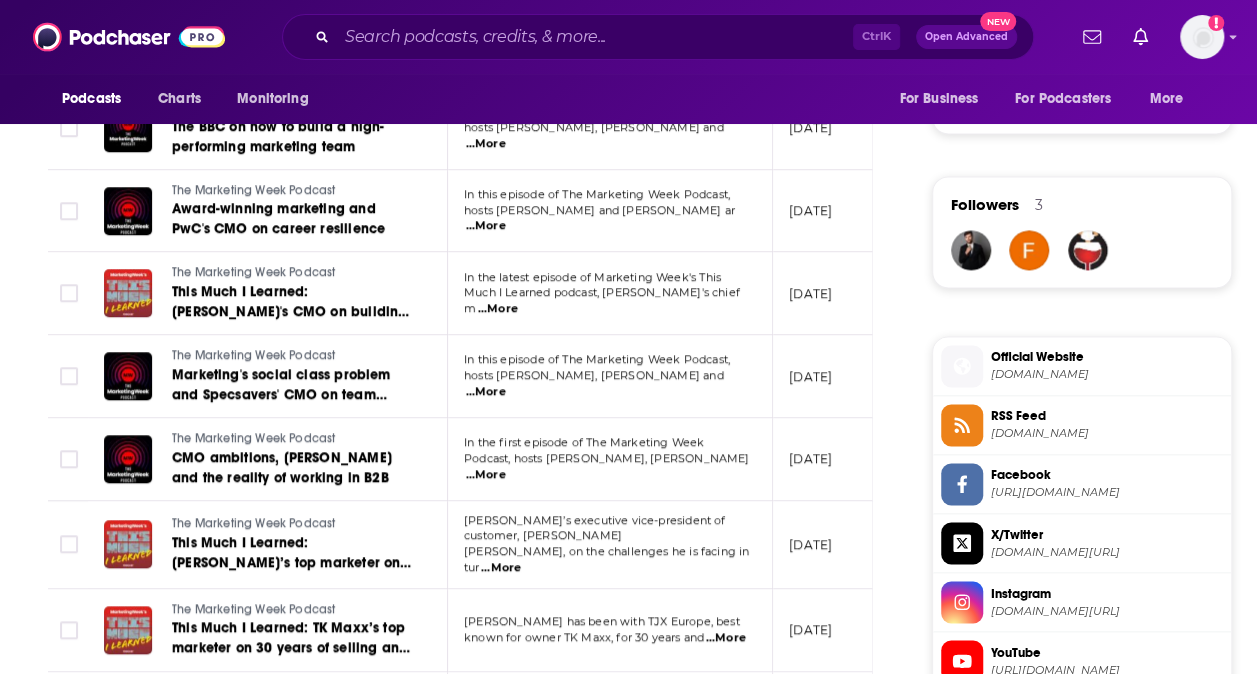 click on "...More" at bounding box center [486, 475] 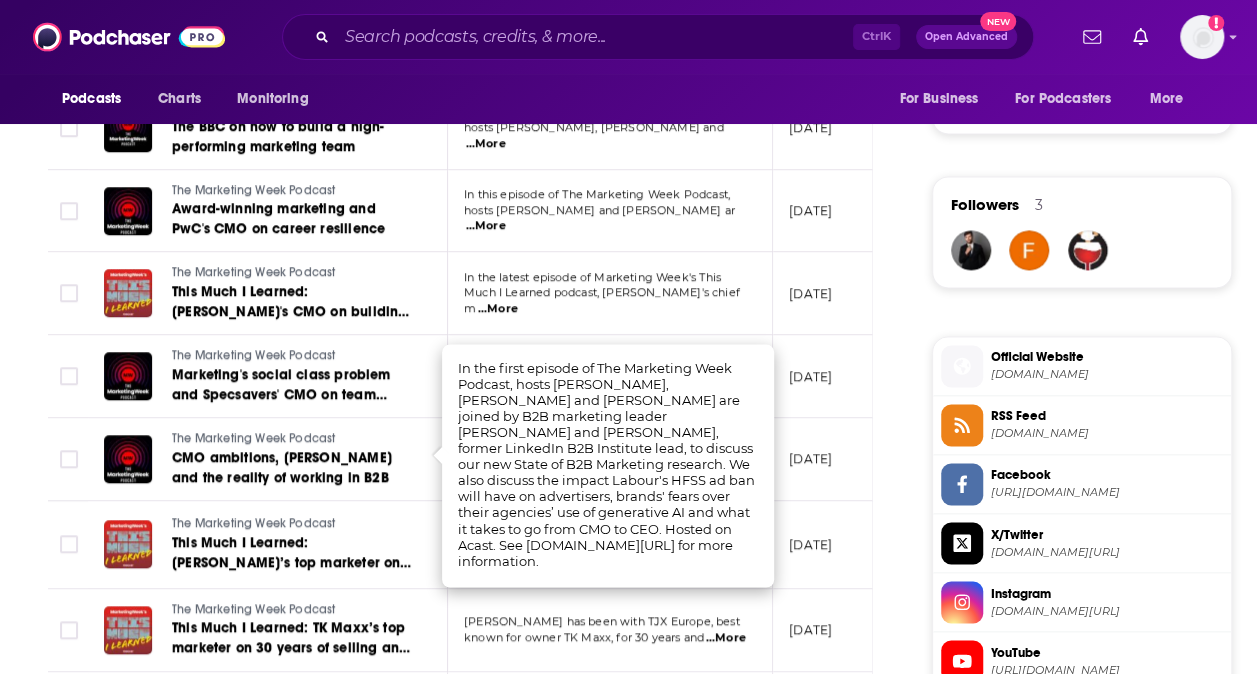 click on "[DATE]" at bounding box center [838, 459] 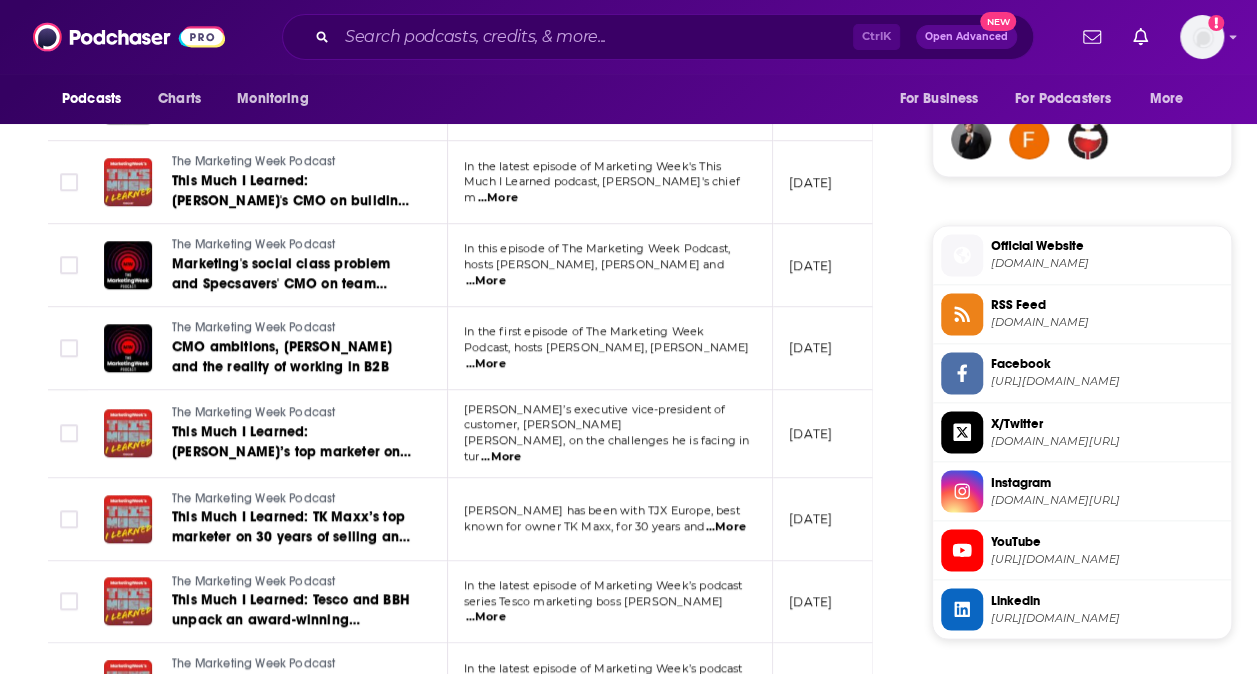 scroll, scrollTop: 1474, scrollLeft: 0, axis: vertical 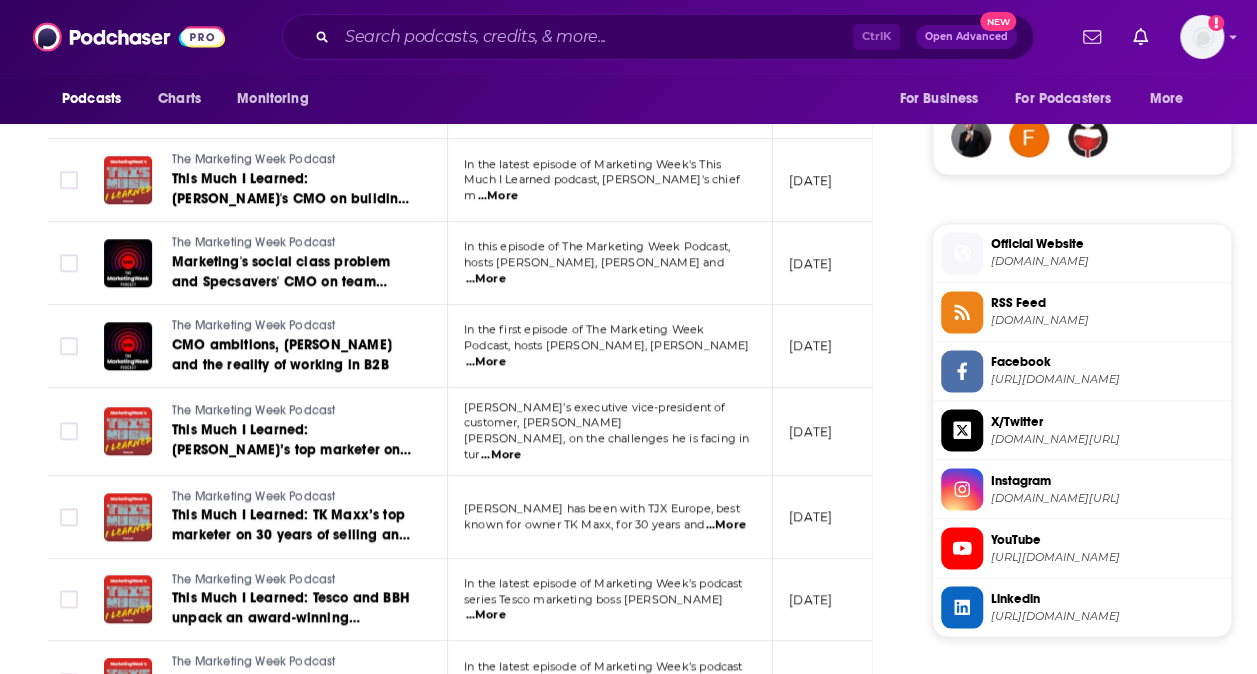 click on "...More" at bounding box center [501, 455] 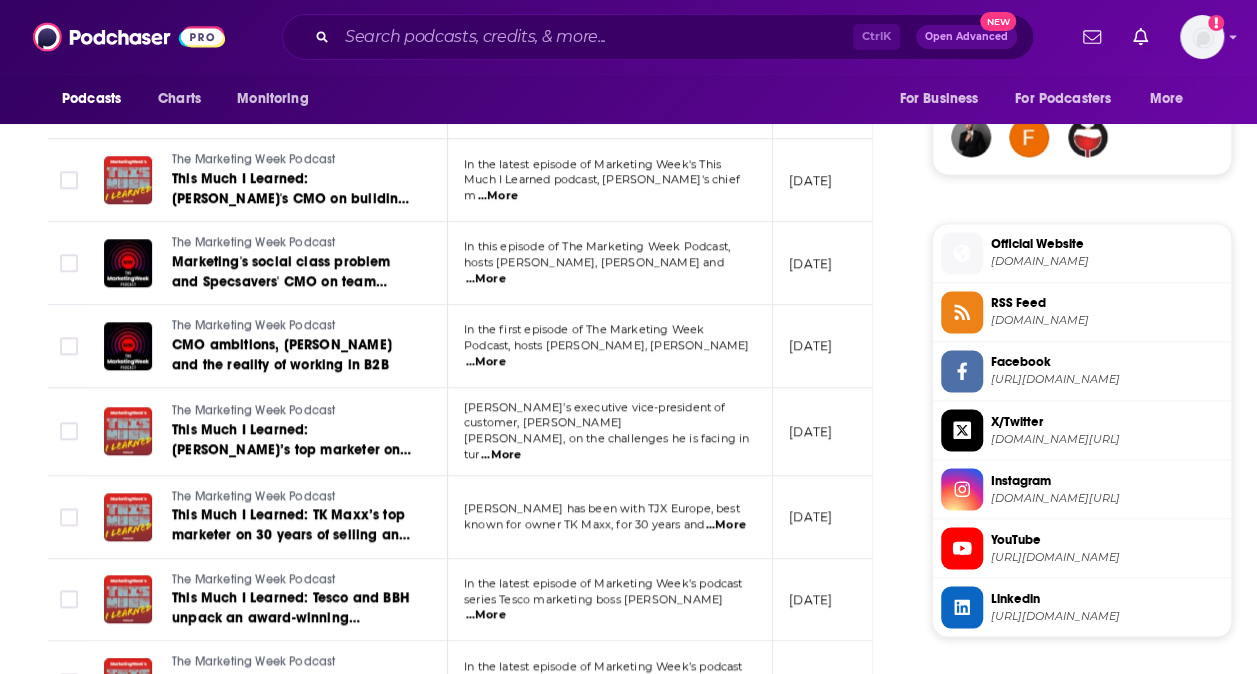 click on "[DATE]" at bounding box center (838, 517) 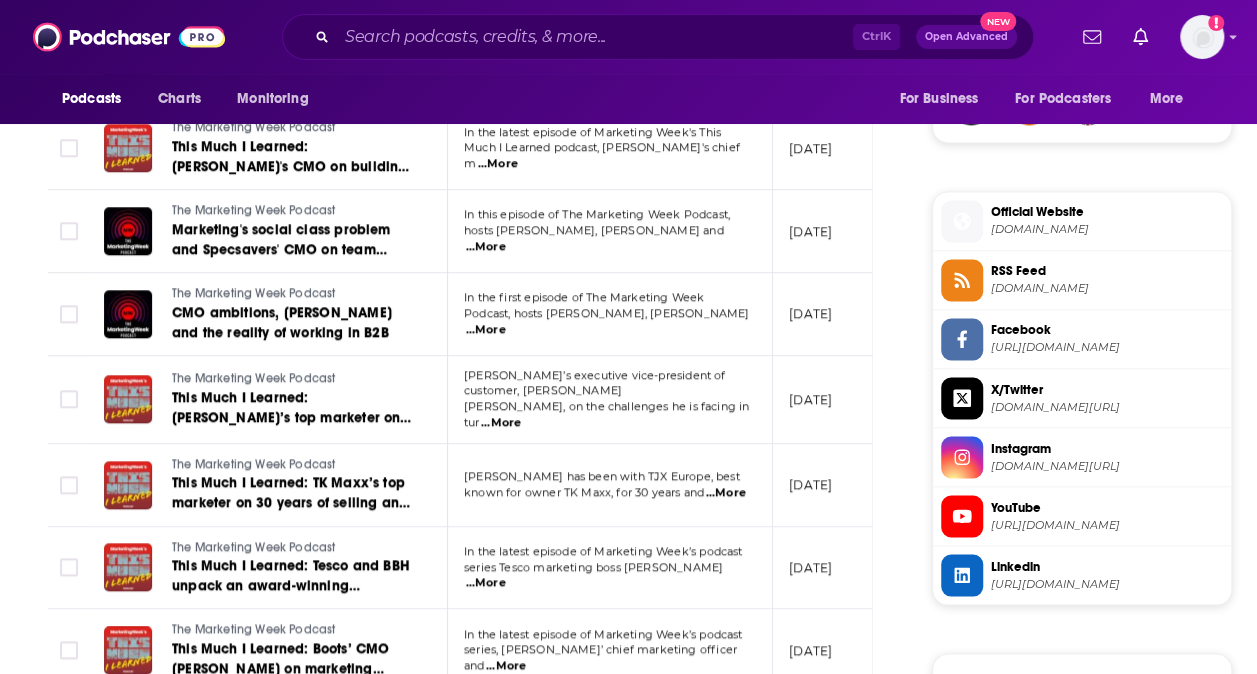 scroll, scrollTop: 1388, scrollLeft: 0, axis: vertical 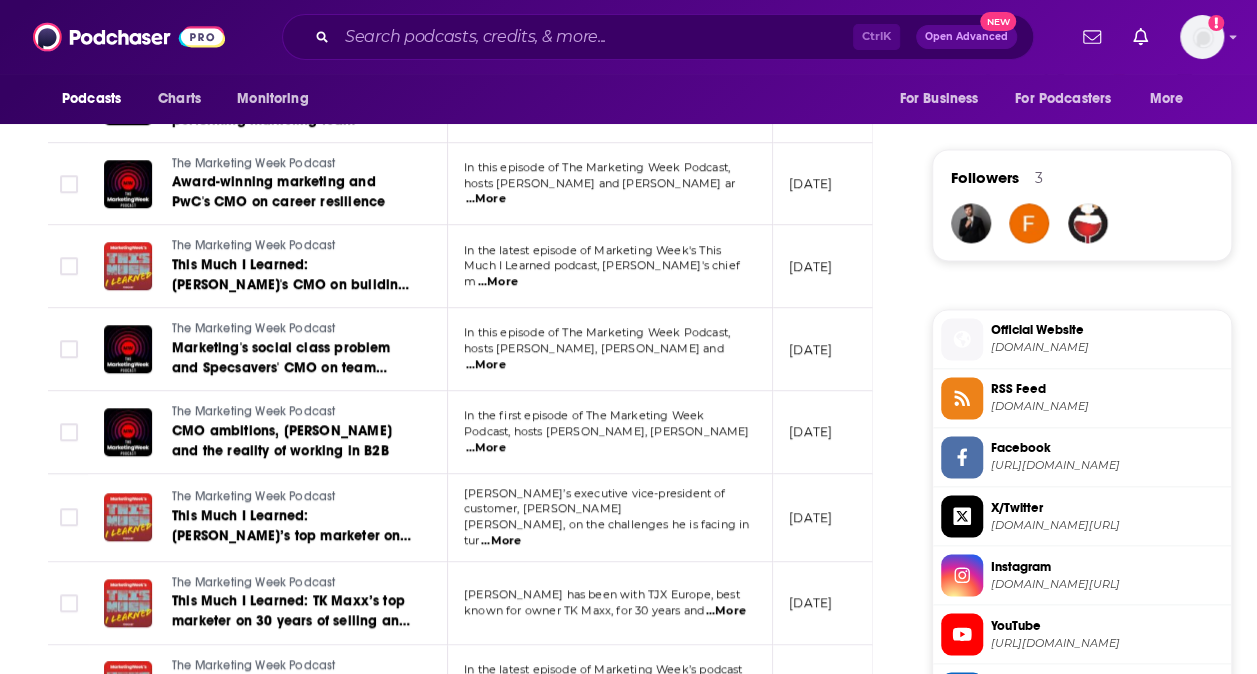 click on "...More" at bounding box center [486, 448] 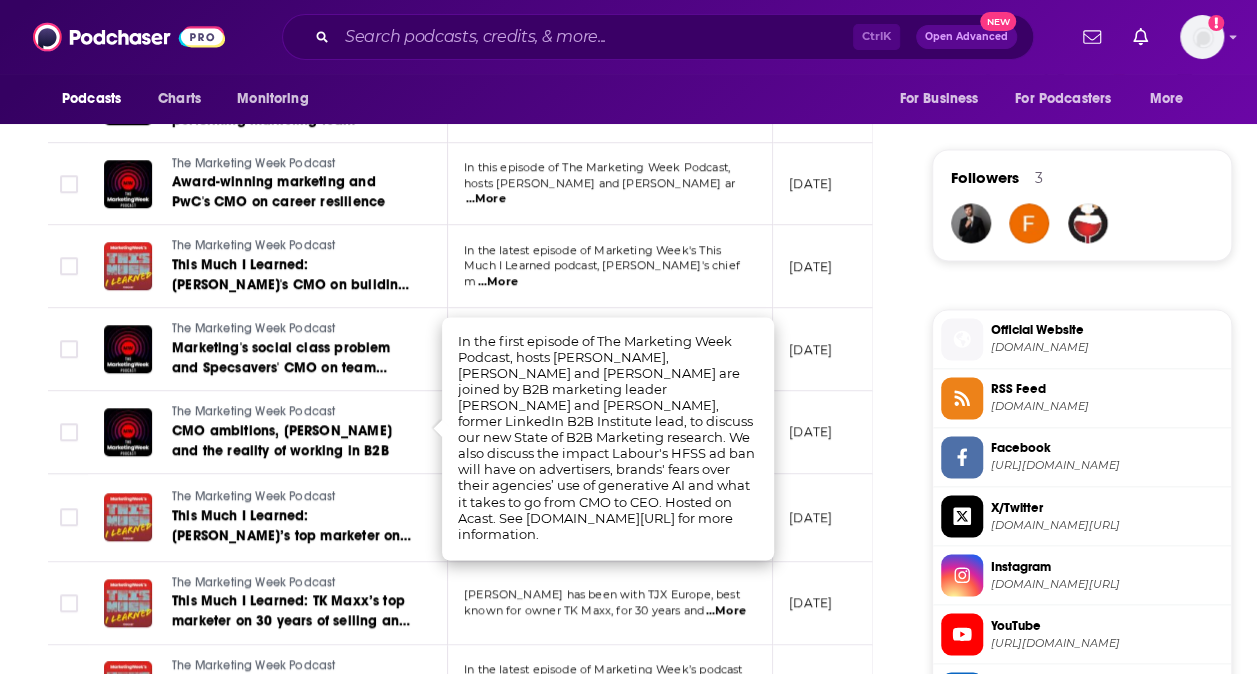 click on "[DATE]" at bounding box center [810, 431] 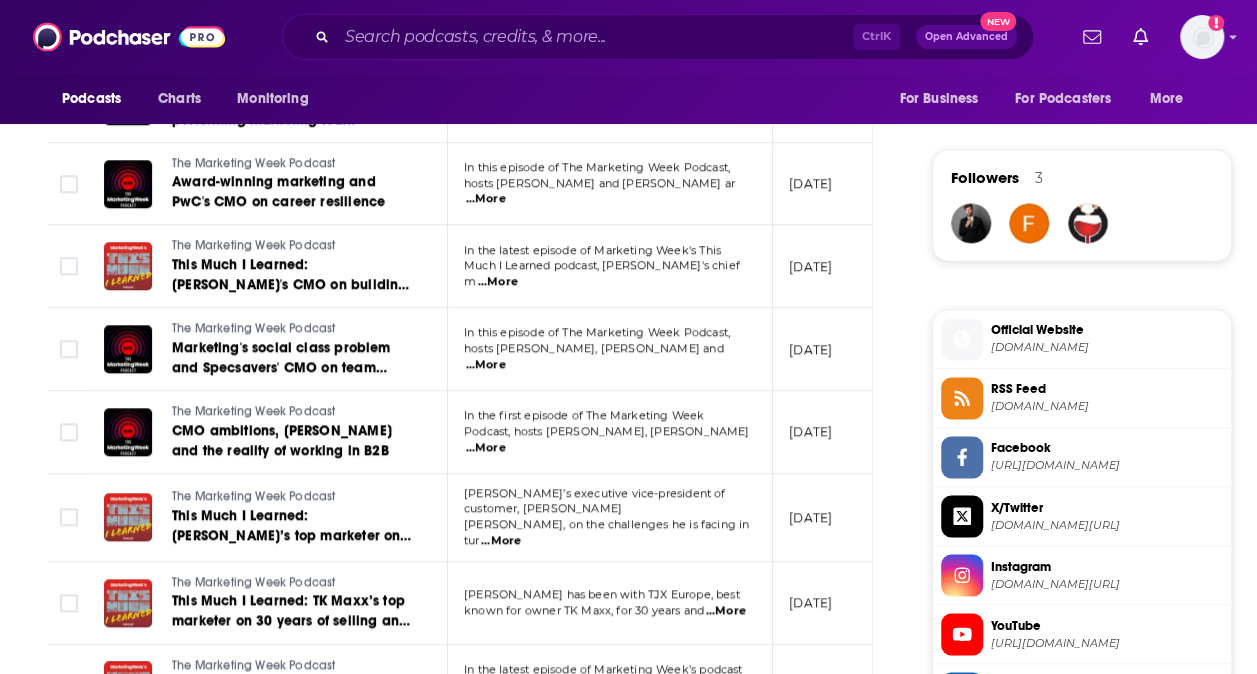 scroll, scrollTop: 1166, scrollLeft: 0, axis: vertical 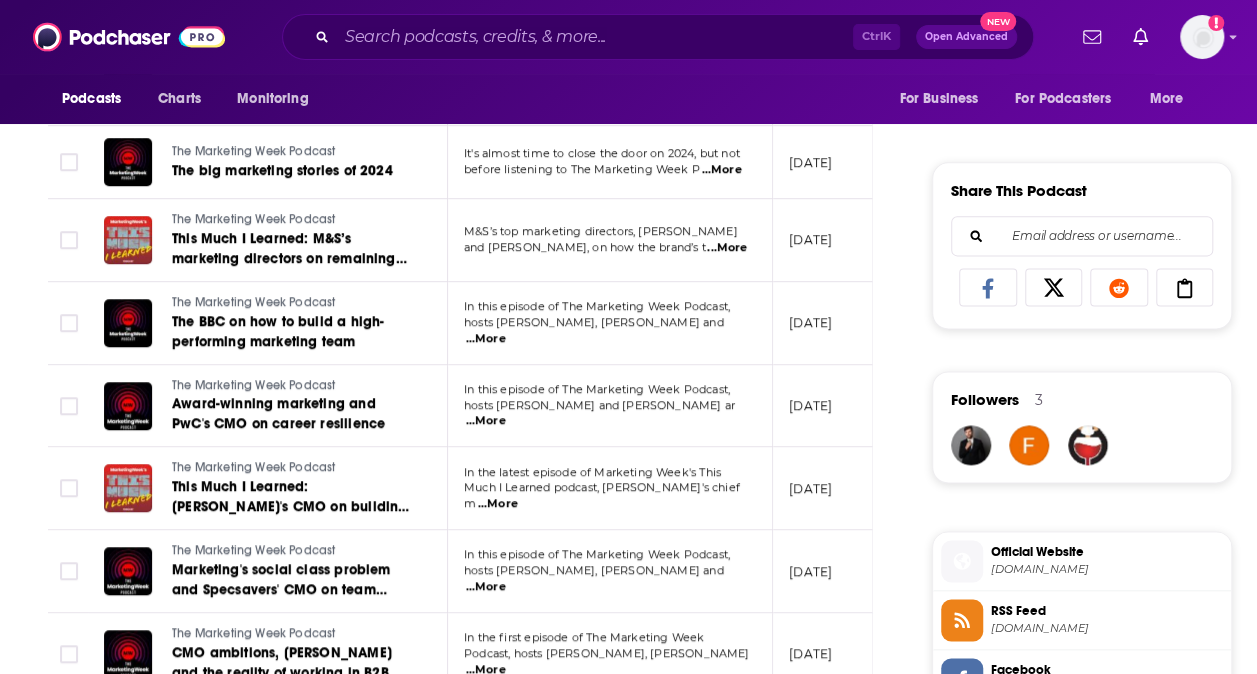 click on "Ctrl  K Open Advanced New" at bounding box center (658, 37) 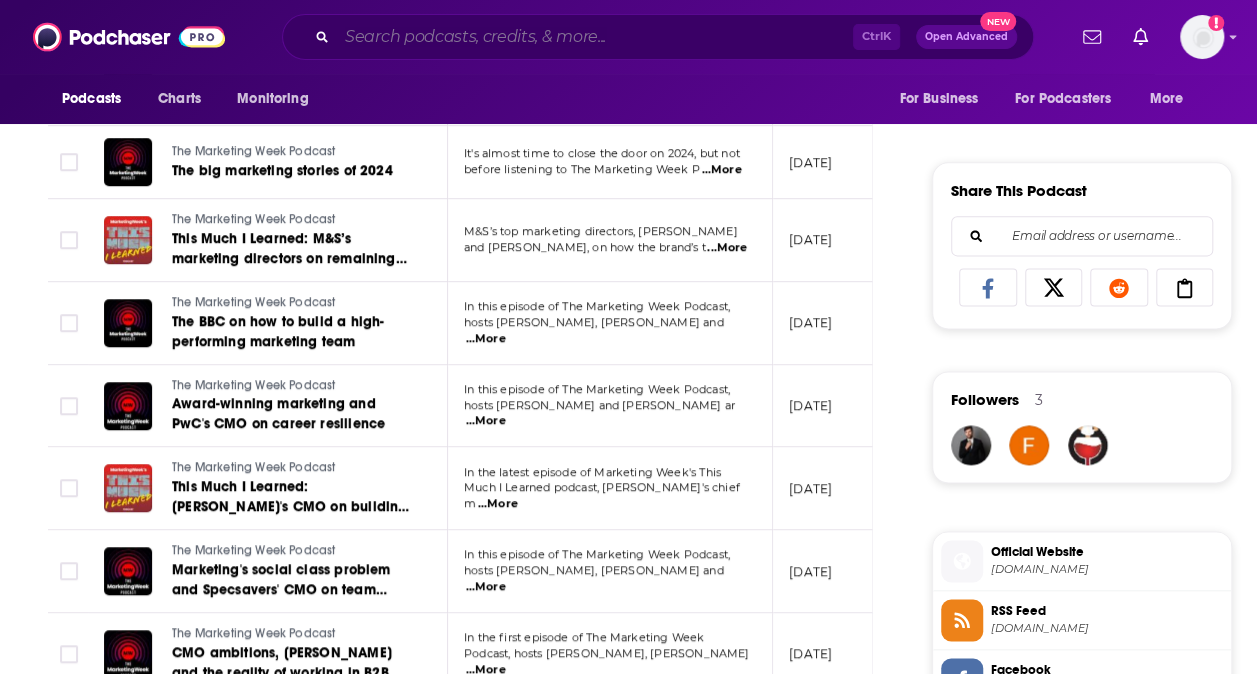click at bounding box center (595, 37) 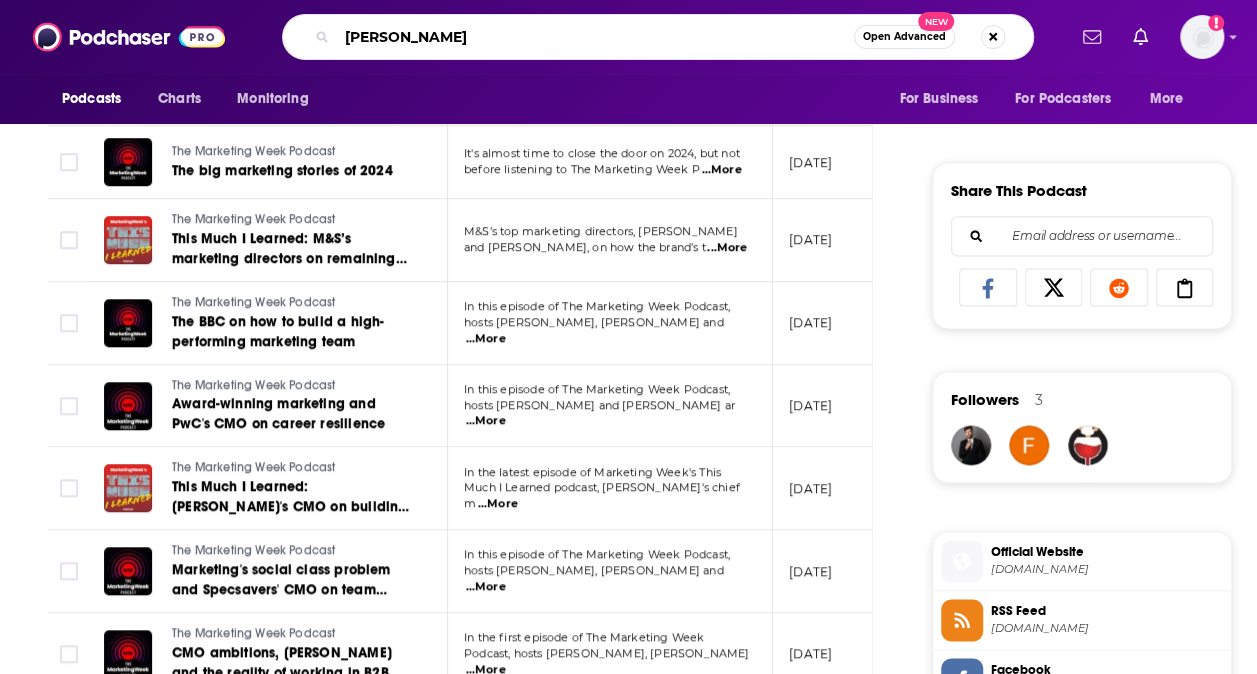 type on "[PERSON_NAME]" 